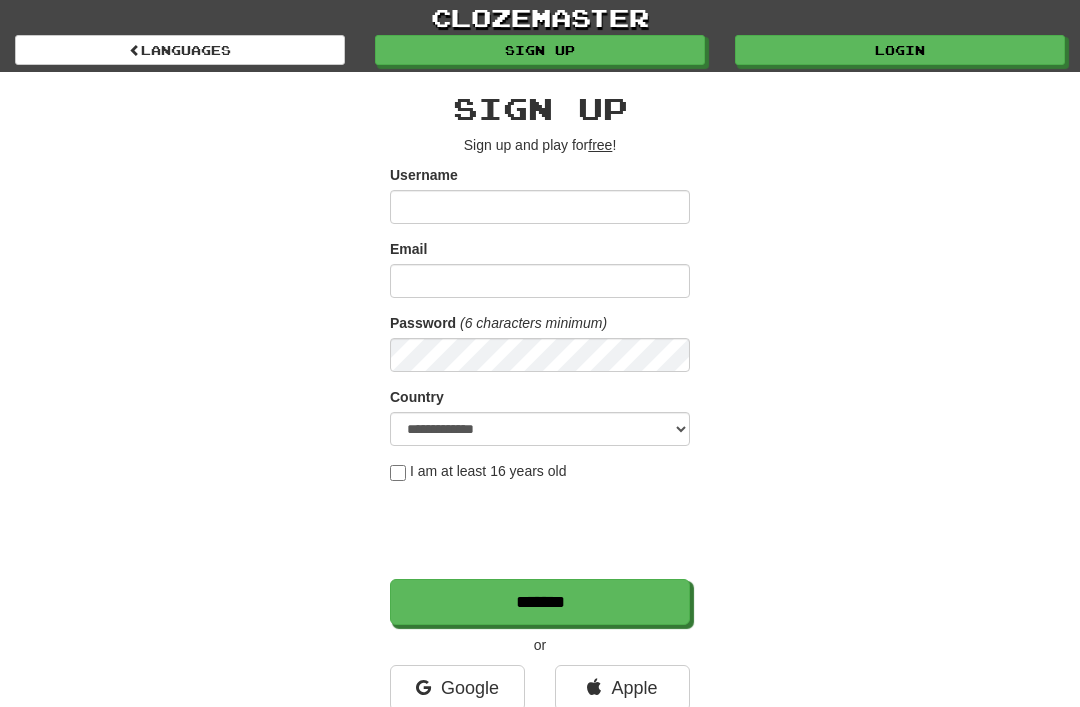 scroll, scrollTop: 0, scrollLeft: 0, axis: both 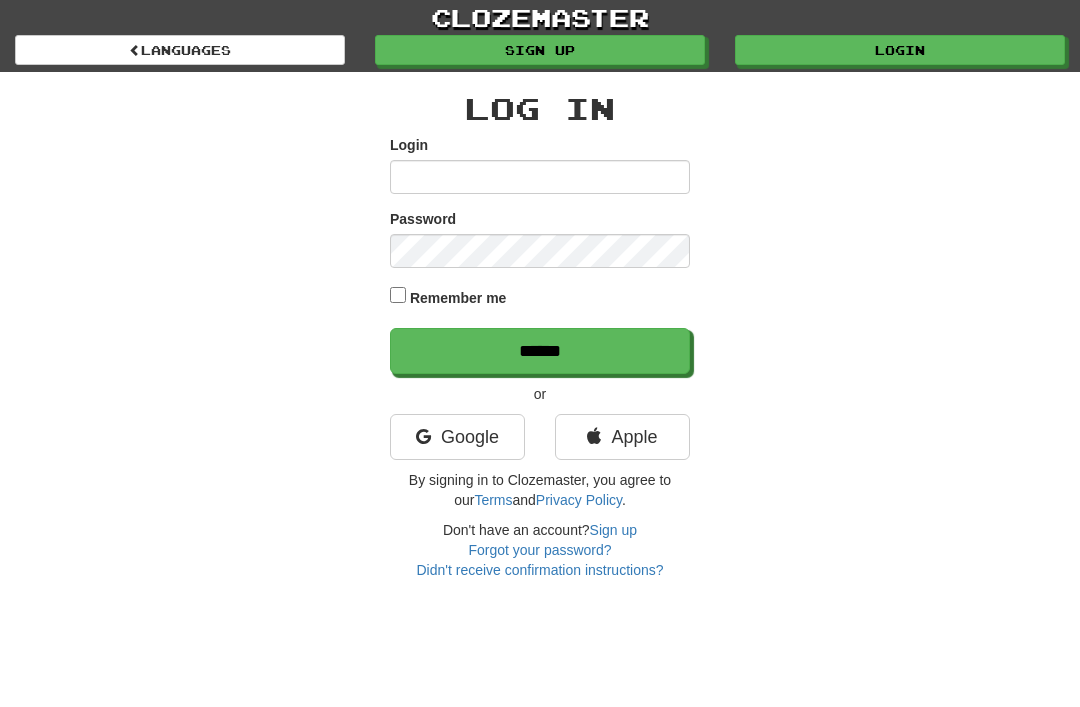 click on "Google" at bounding box center (457, 437) 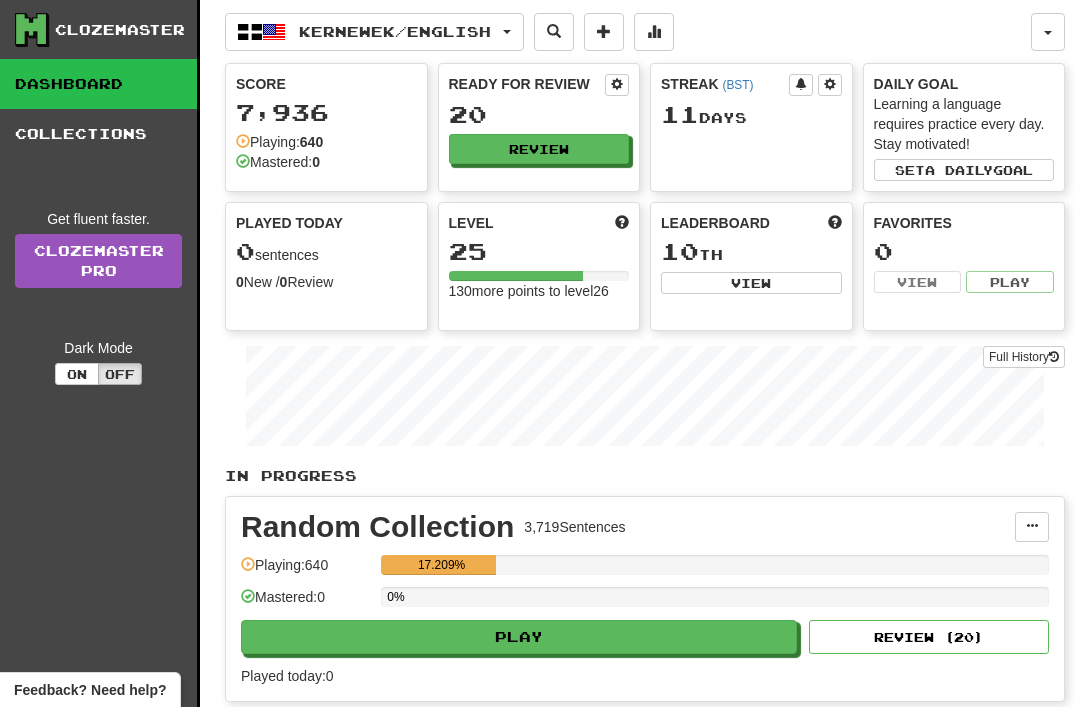 scroll, scrollTop: 0, scrollLeft: 0, axis: both 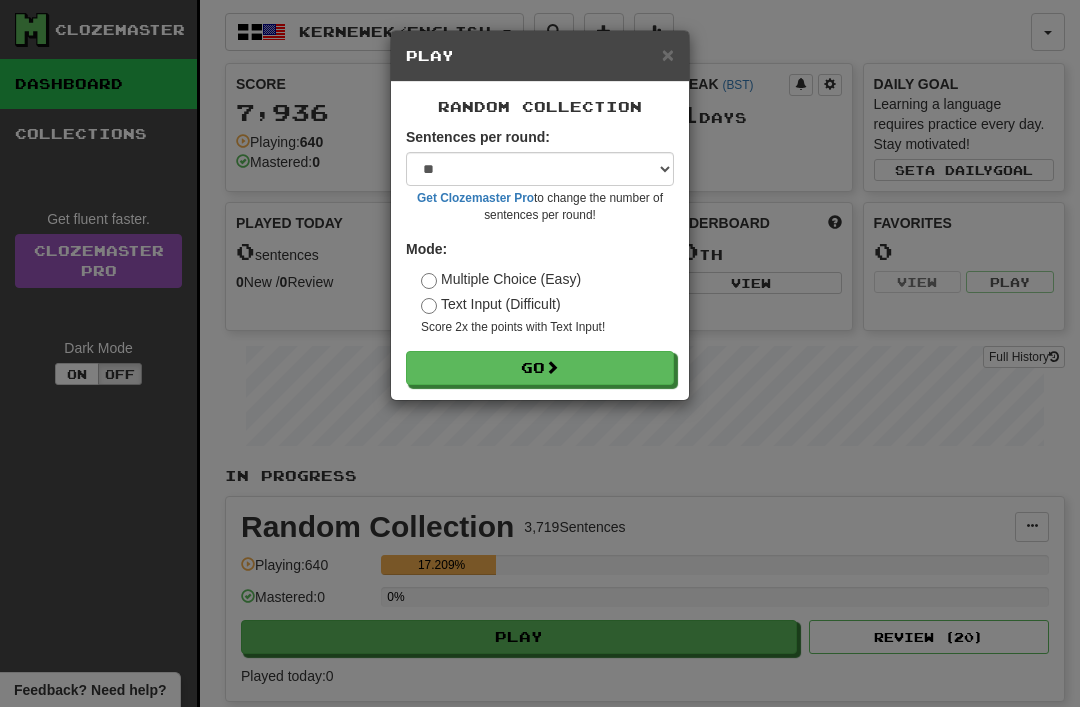 click on "Go" at bounding box center [540, 368] 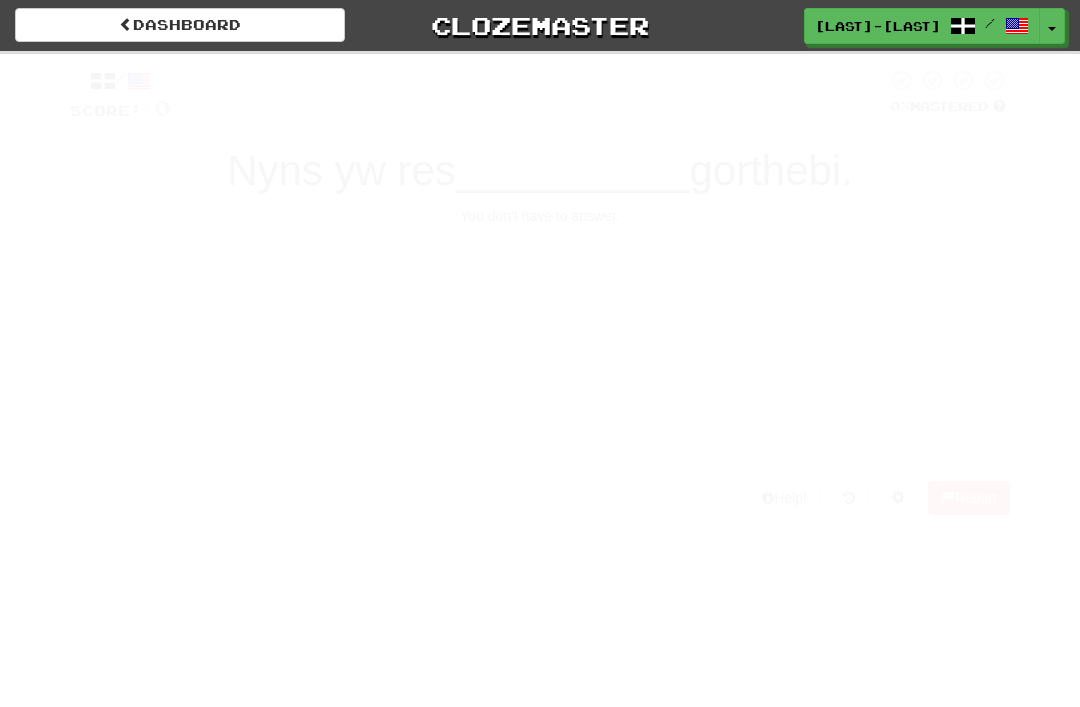 scroll, scrollTop: 0, scrollLeft: 0, axis: both 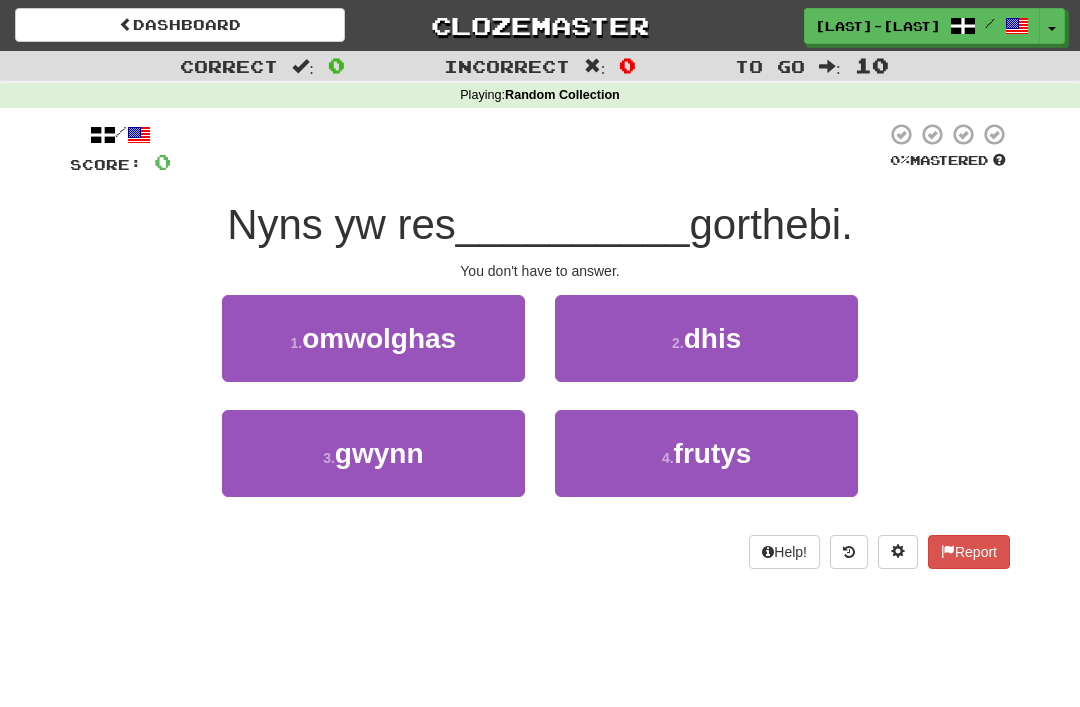 click on "dhis" at bounding box center (713, 338) 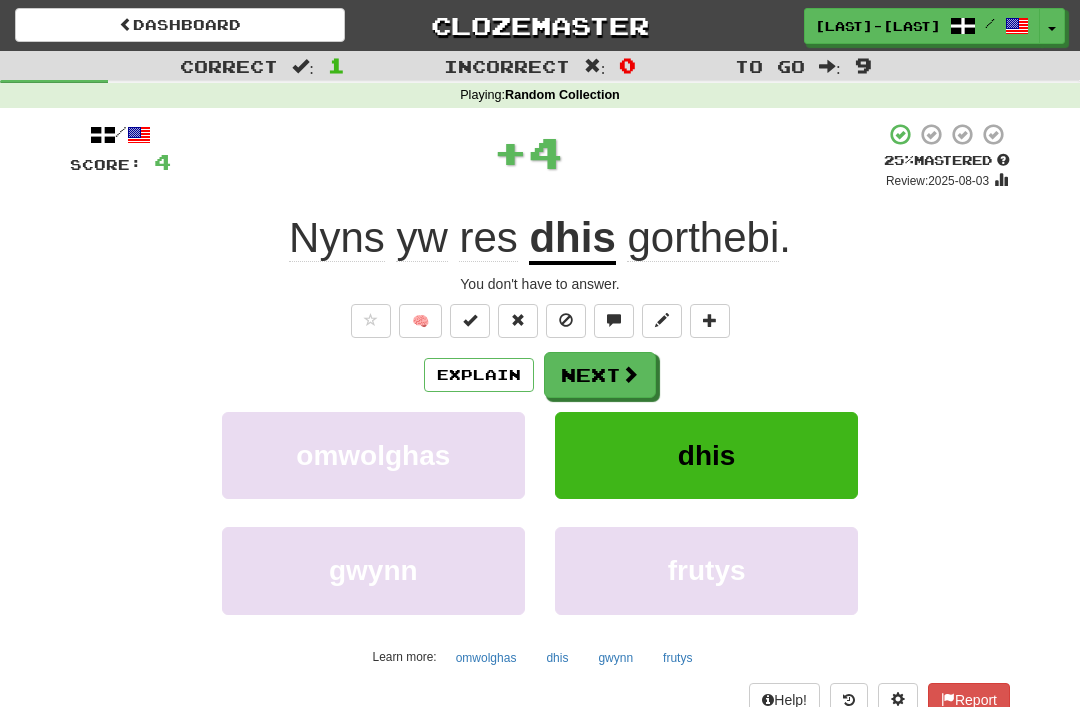 click at bounding box center [630, 374] 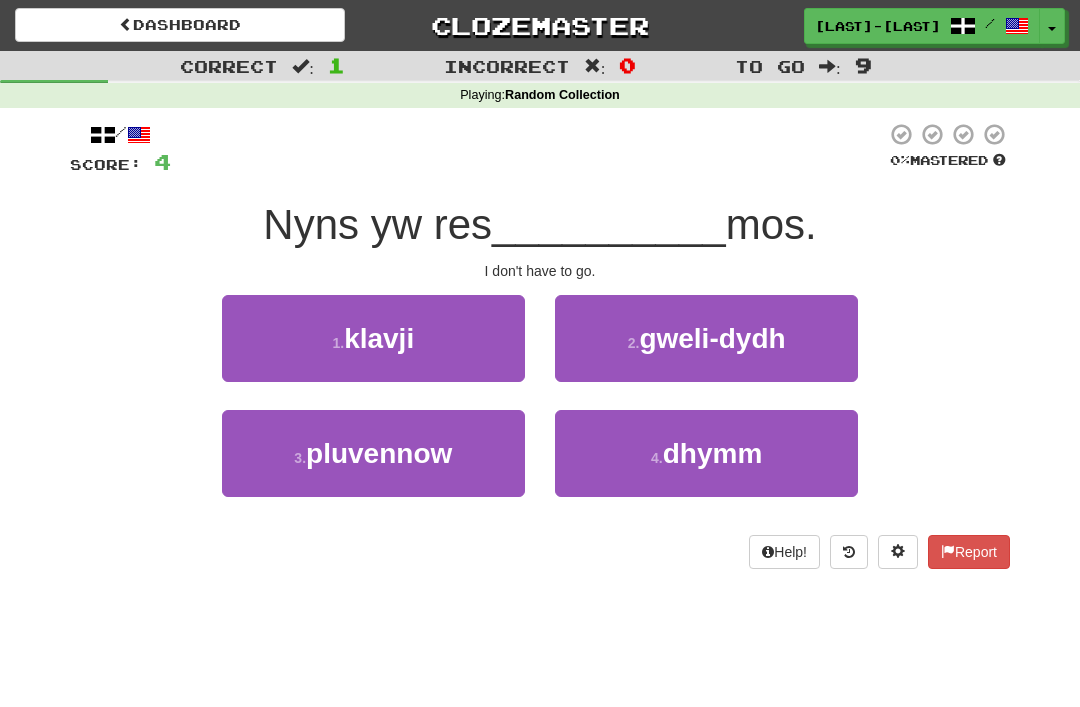 click on "dhymm" at bounding box center (713, 453) 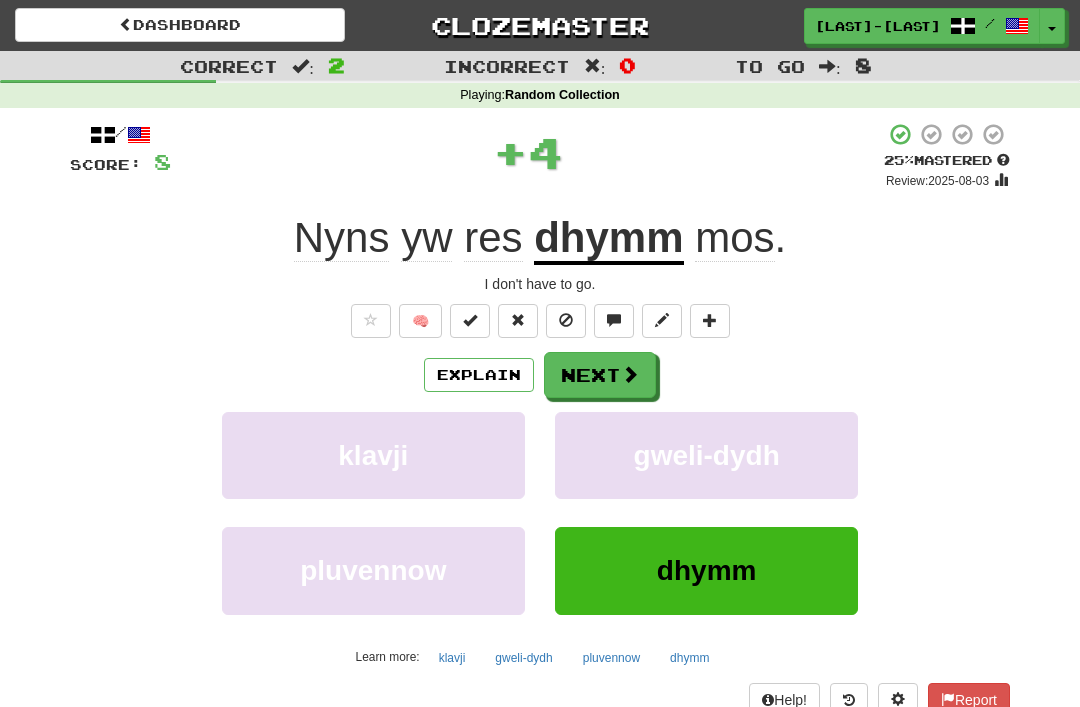 click at bounding box center (630, 374) 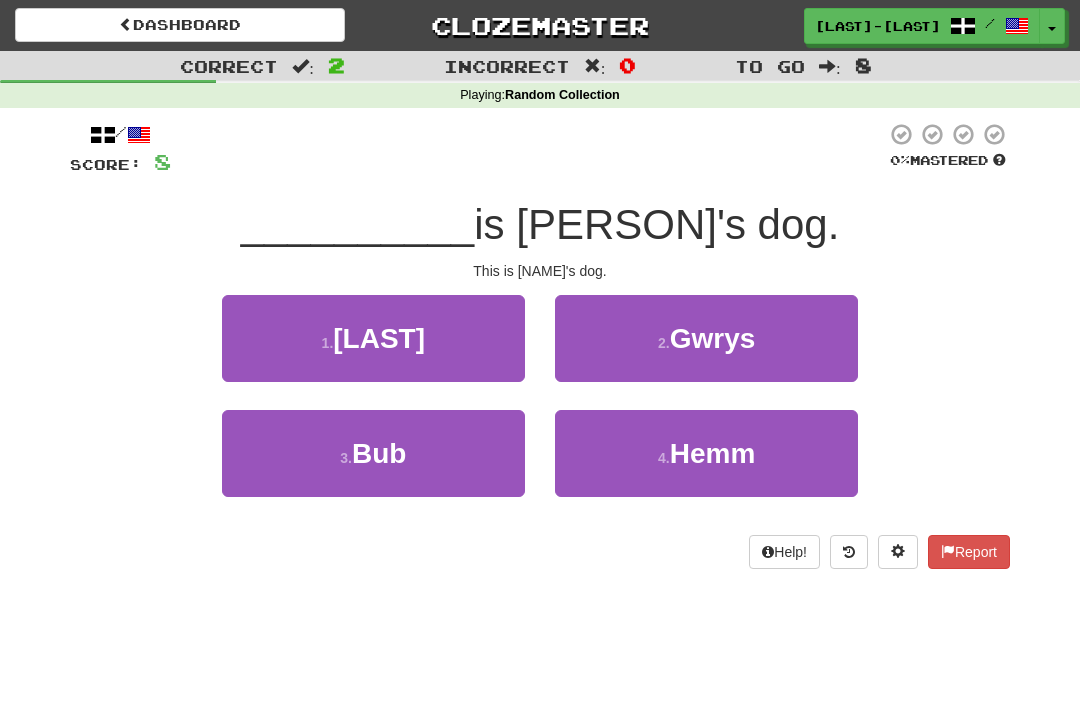 click on "Hemm" at bounding box center [713, 453] 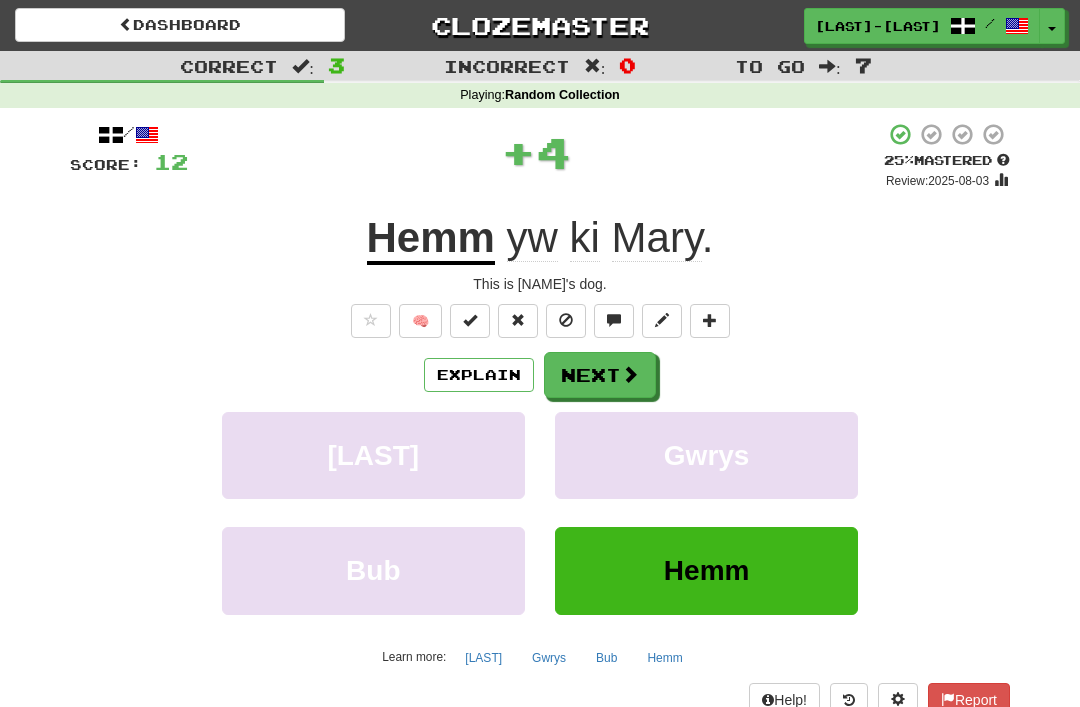 click at bounding box center [630, 374] 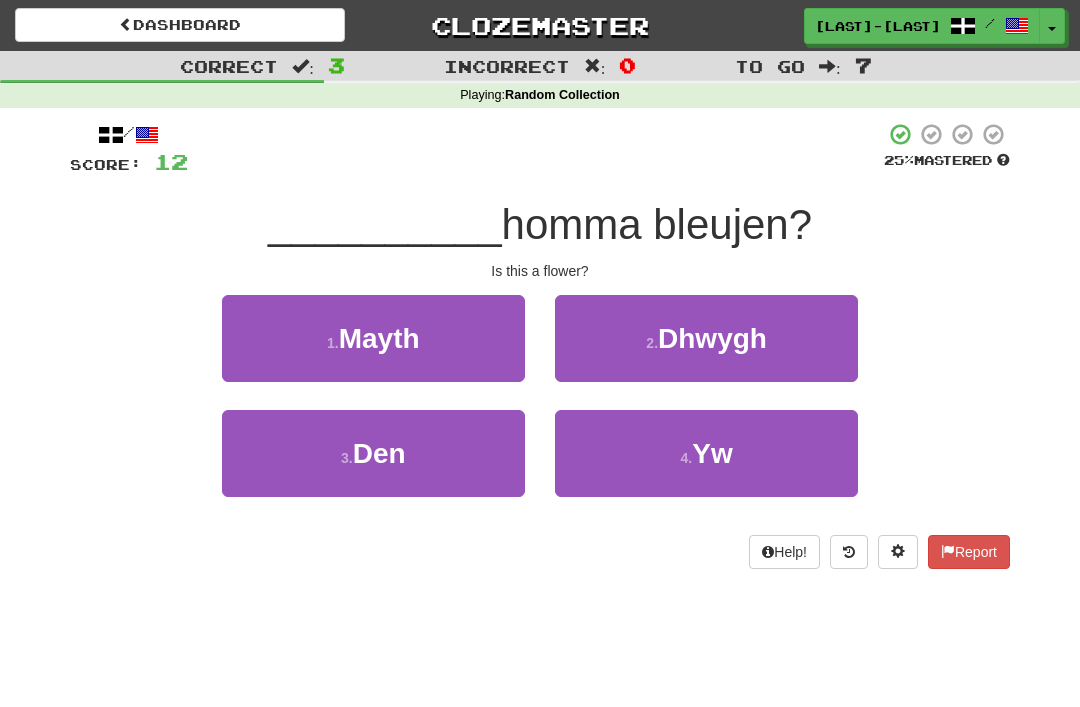click on "Yw" at bounding box center (712, 453) 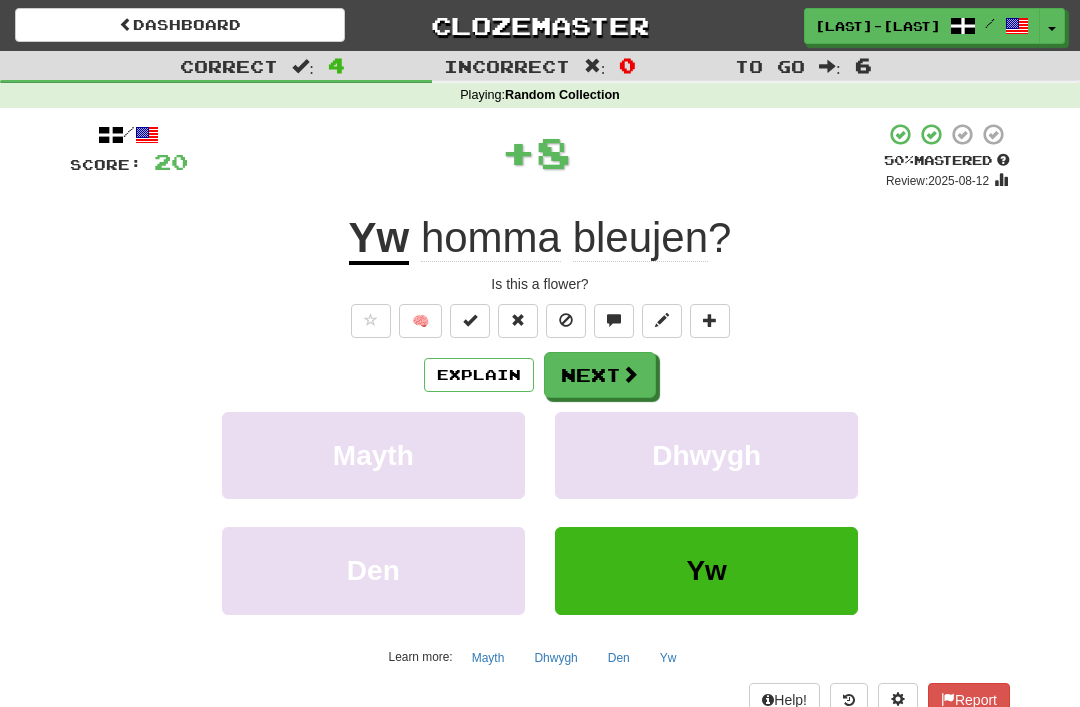 click on "Next" at bounding box center [600, 375] 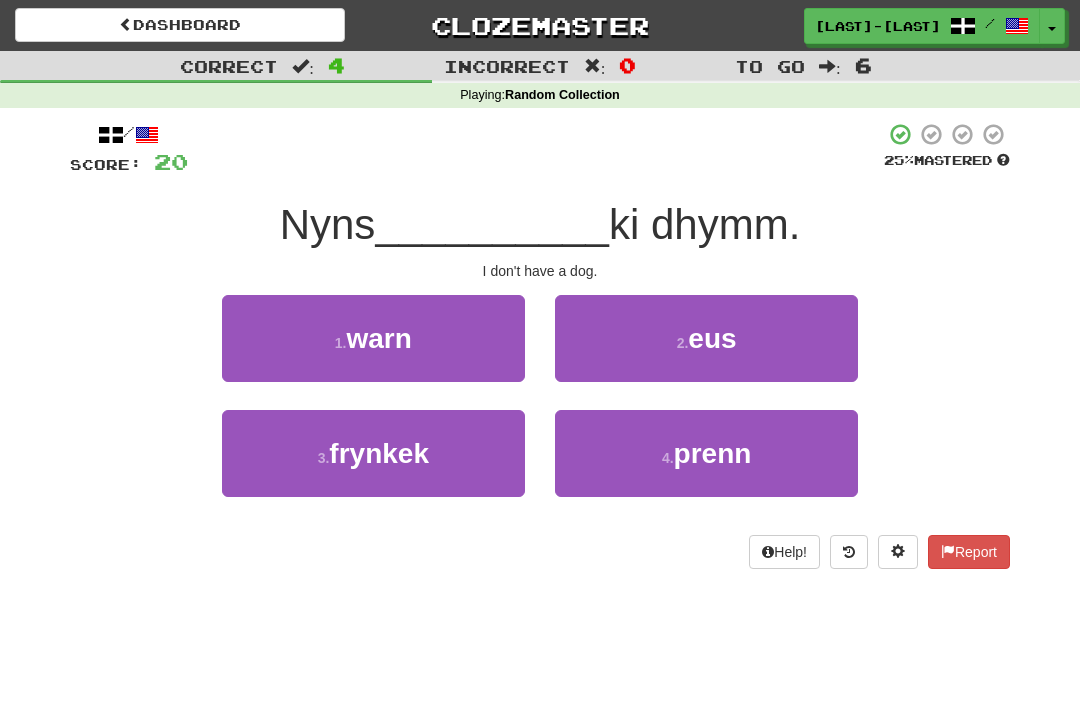 click on "eus" at bounding box center [712, 338] 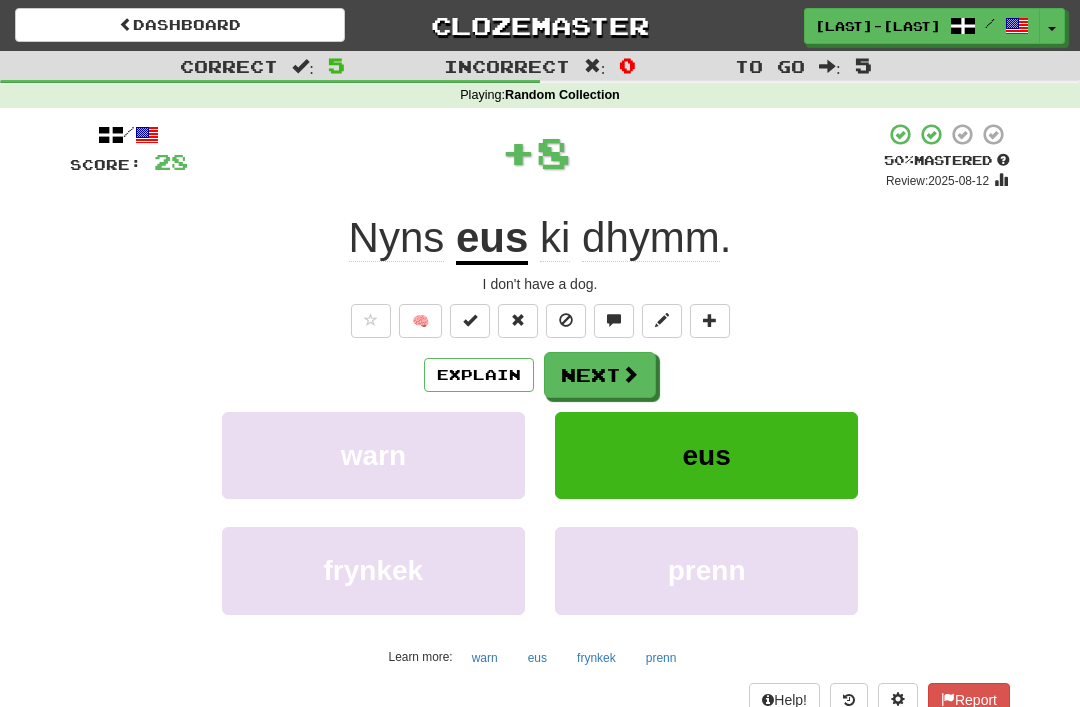 click at bounding box center (630, 374) 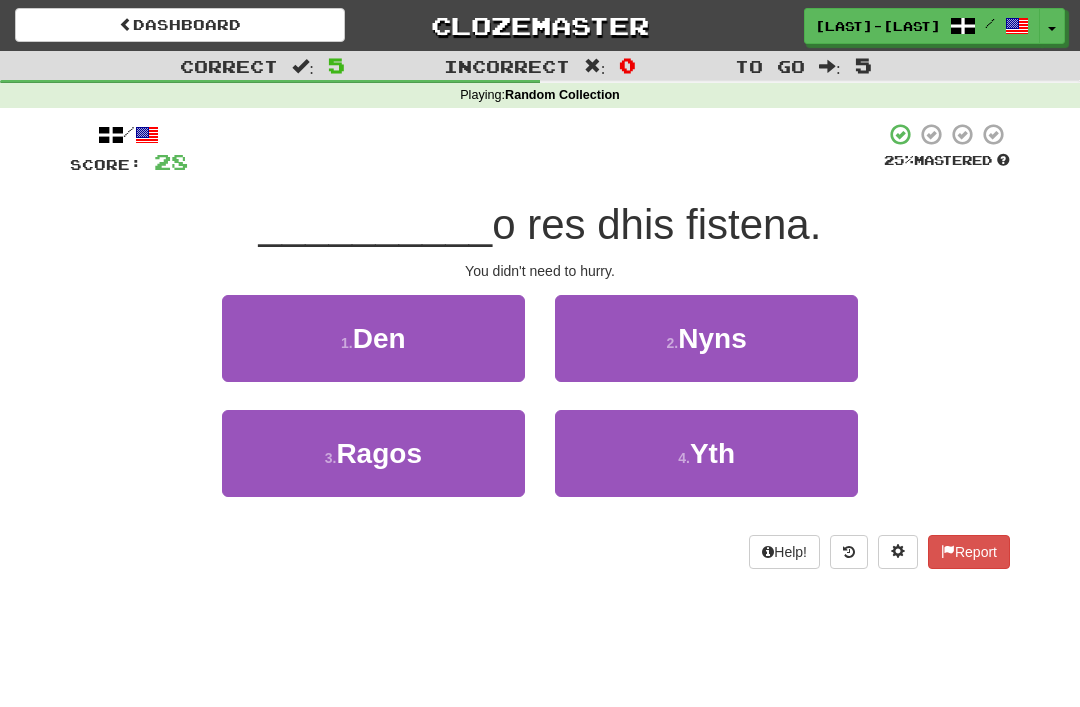 click on "Nyns" at bounding box center (712, 338) 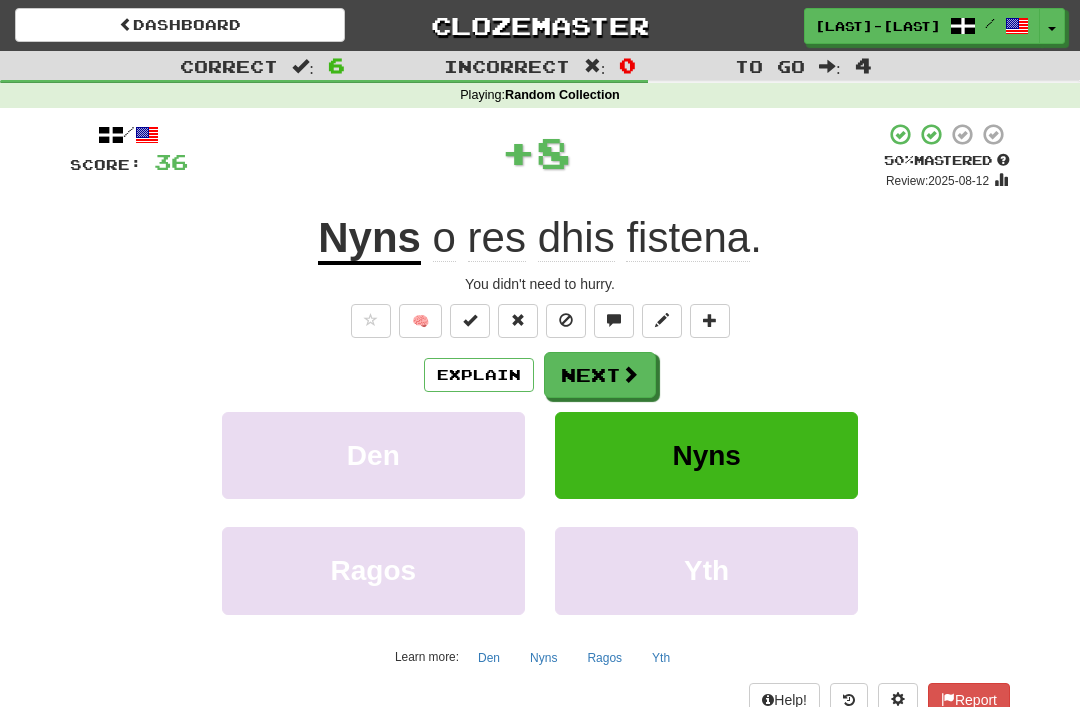 click on "Next" at bounding box center [600, 375] 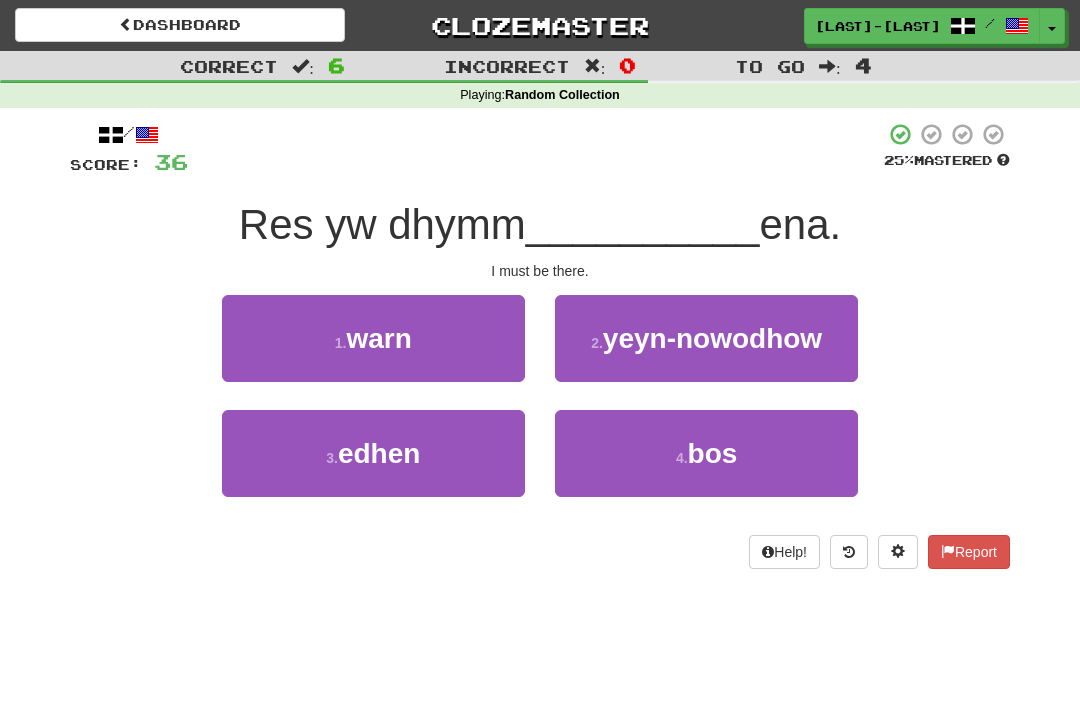 click on "bos" at bounding box center (713, 453) 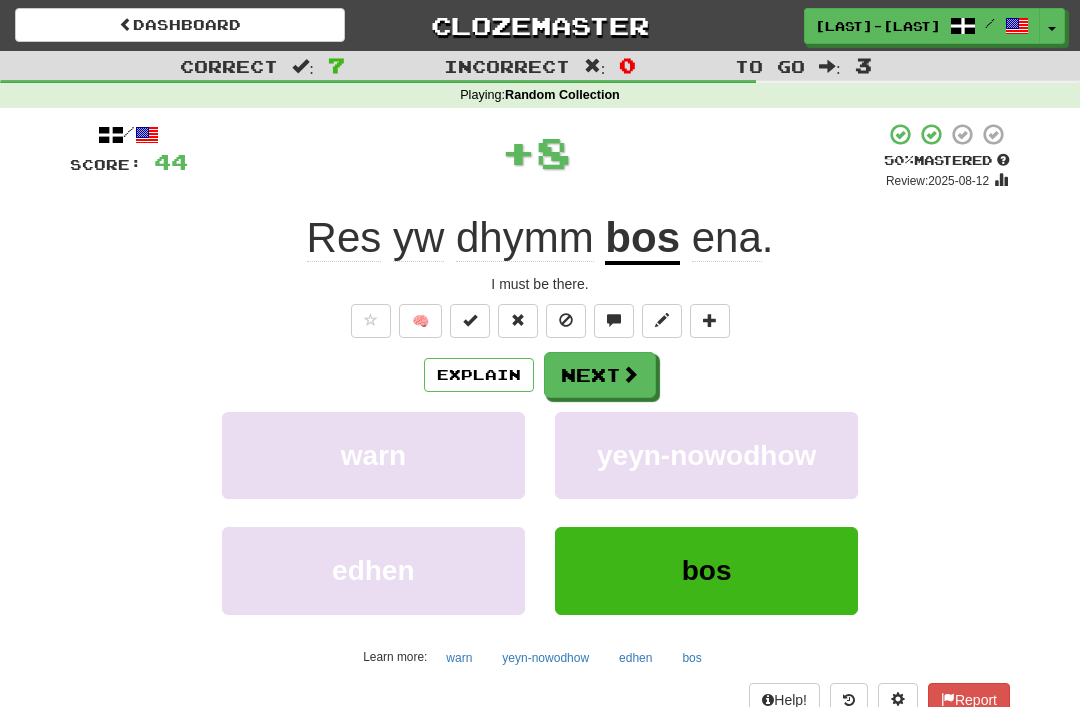 click at bounding box center [630, 374] 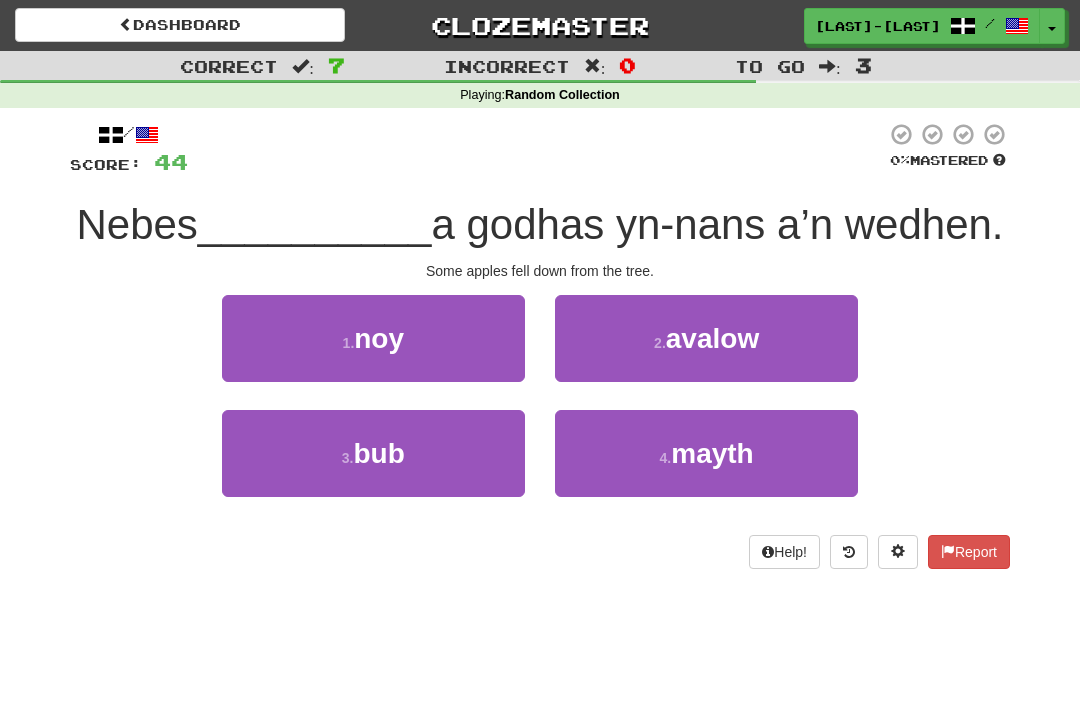 click on "avalow" at bounding box center [712, 338] 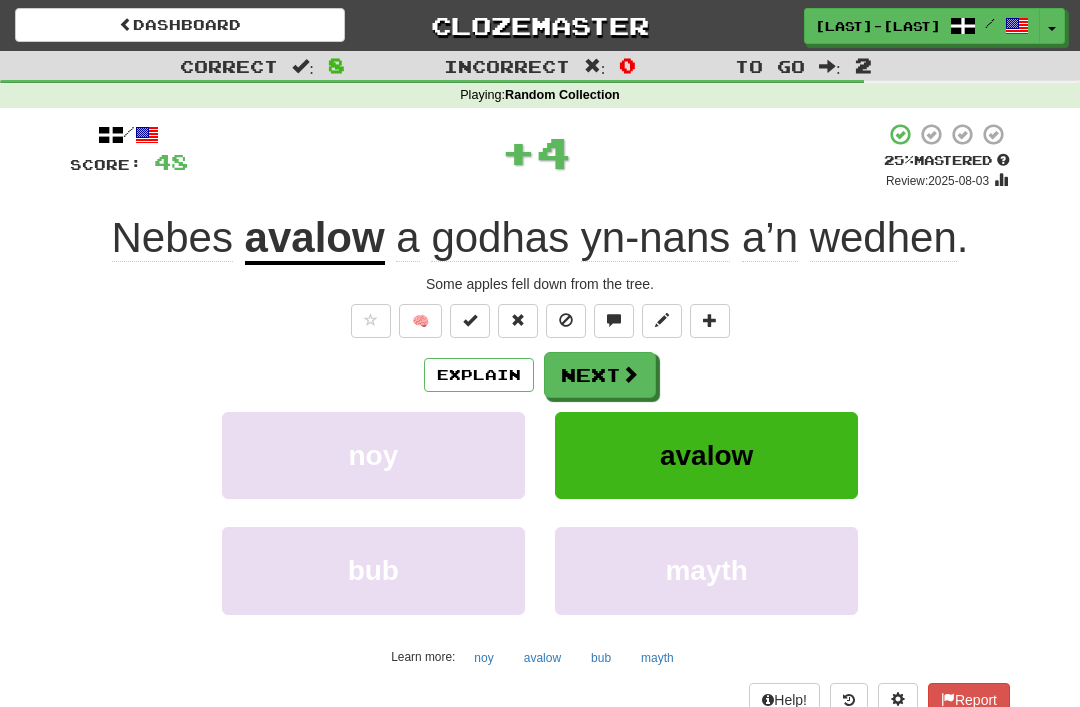 click at bounding box center [630, 374] 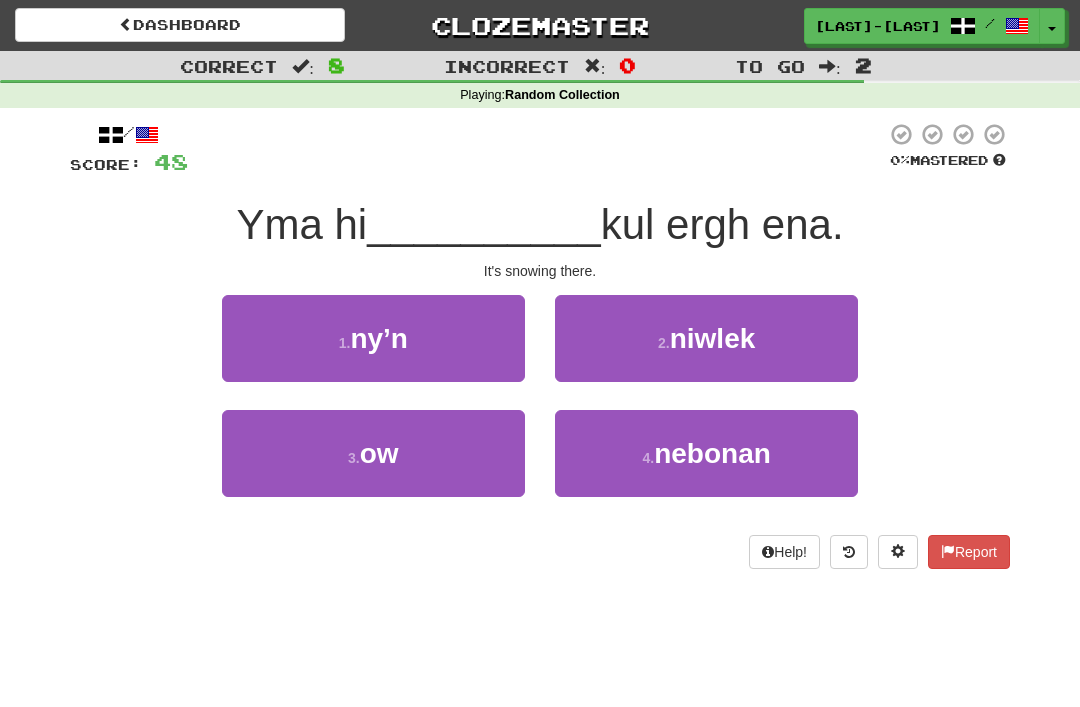 click on "[NUMBER] .  ow" at bounding box center [373, 453] 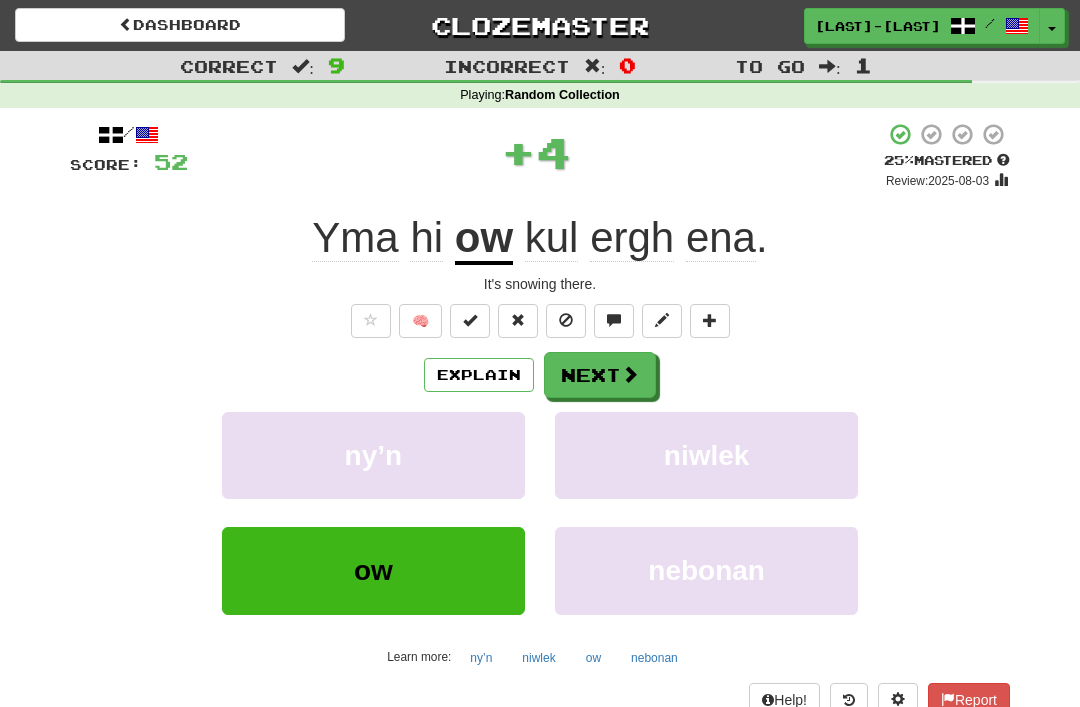 click on "Next" at bounding box center (600, 375) 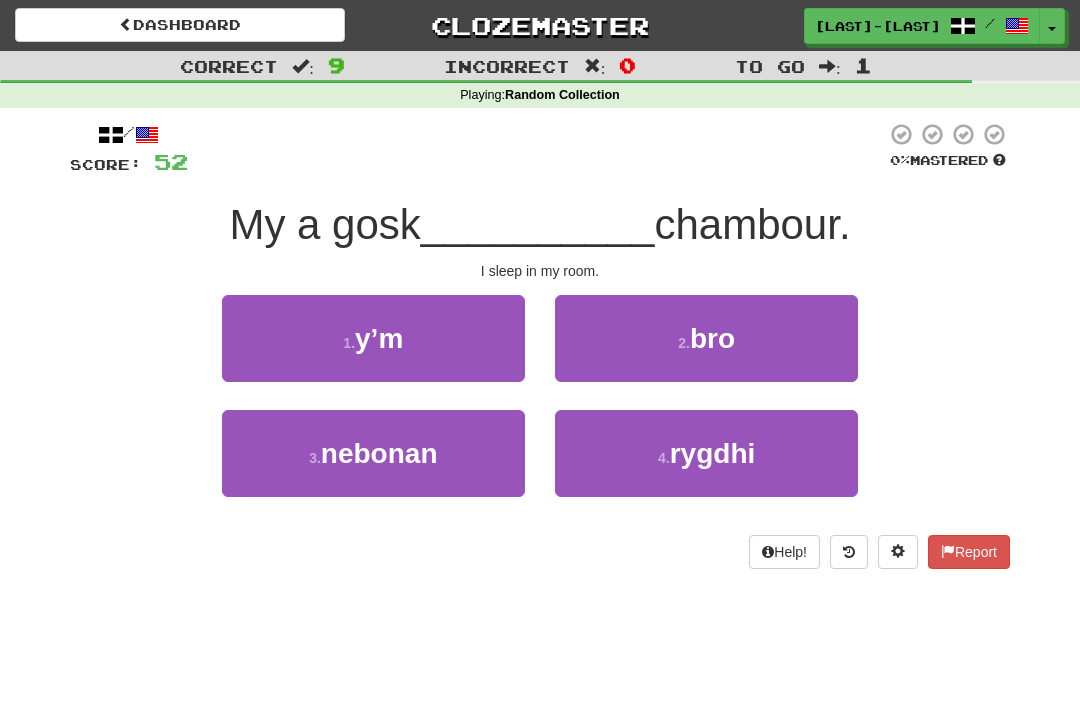 click on "[NUMBER] .  y’m" at bounding box center [373, 338] 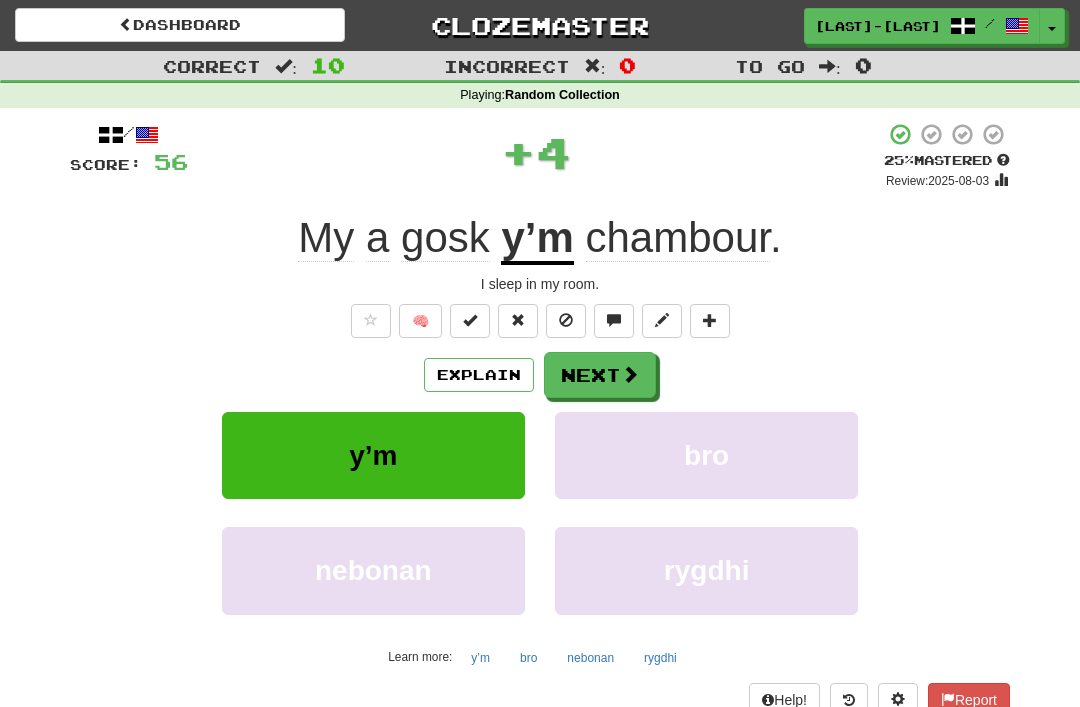 click on "Next" at bounding box center (600, 375) 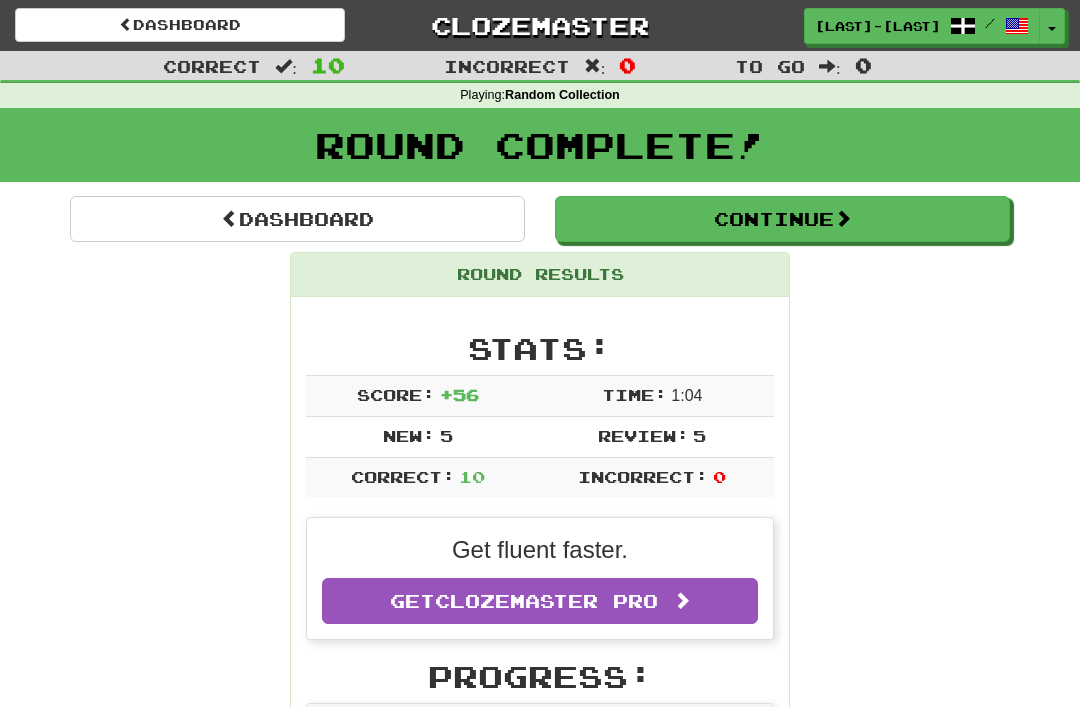 click on "Continue" at bounding box center [782, 219] 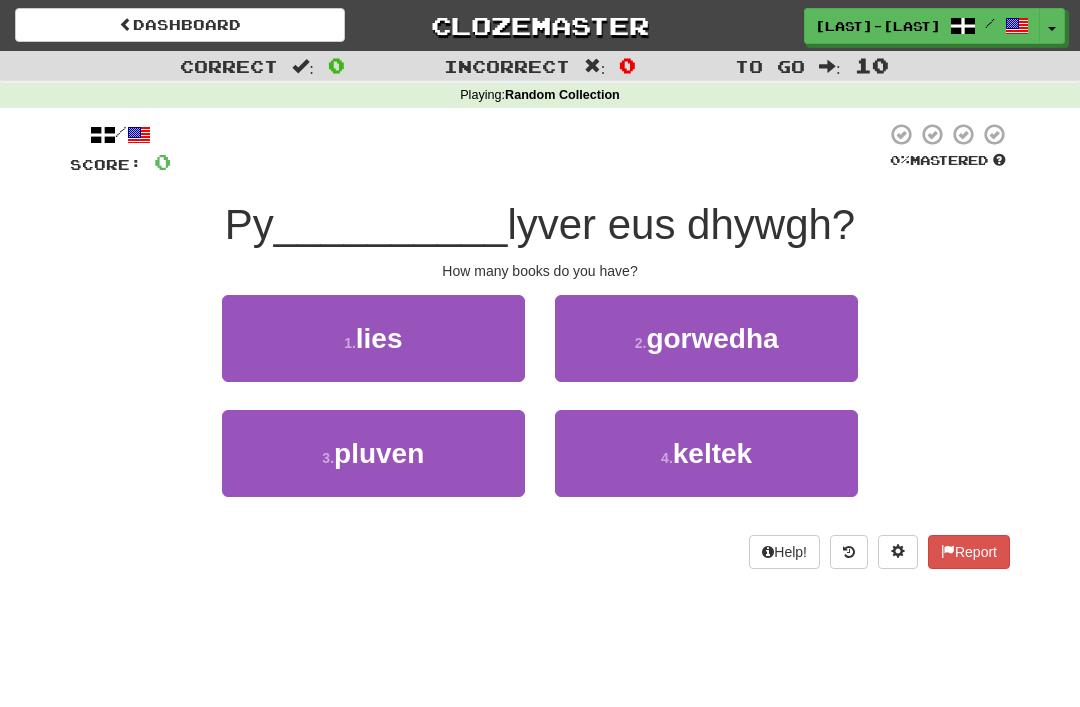 click on "lies" at bounding box center (379, 338) 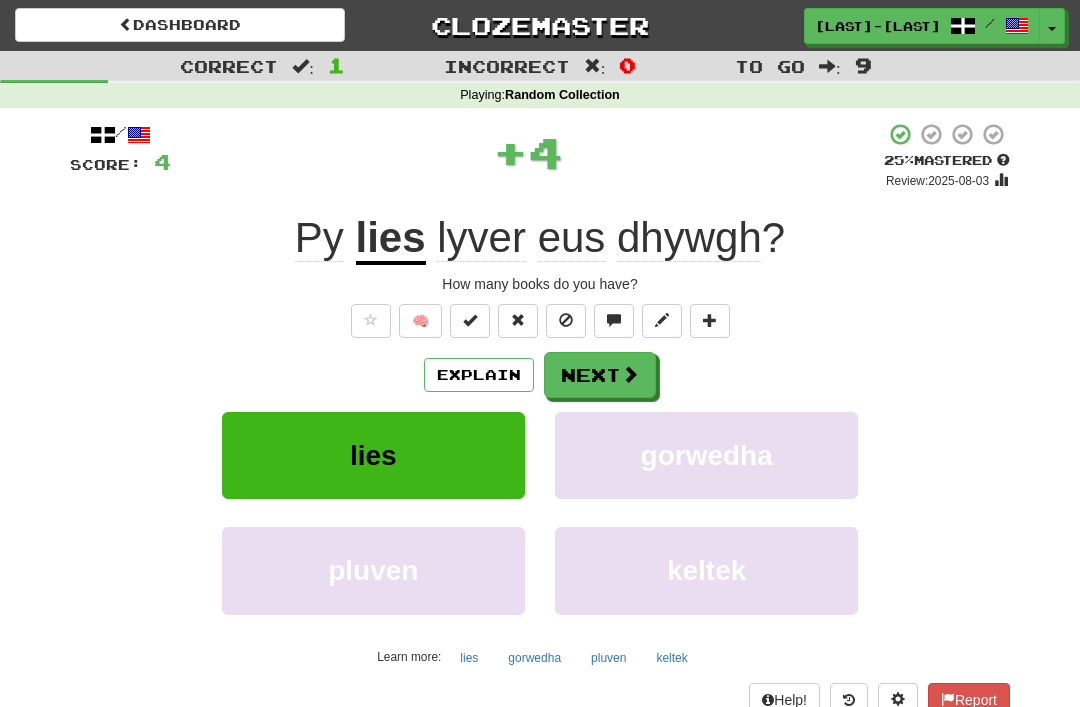 click on "Next" at bounding box center [600, 375] 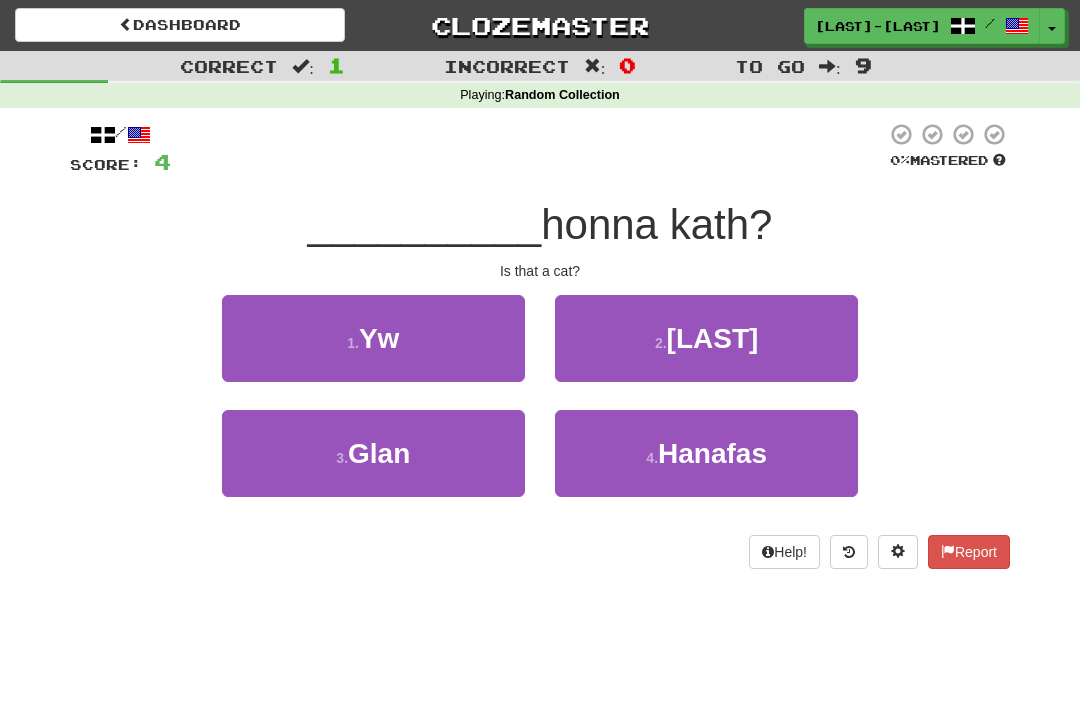 click on "Yw" at bounding box center (379, 338) 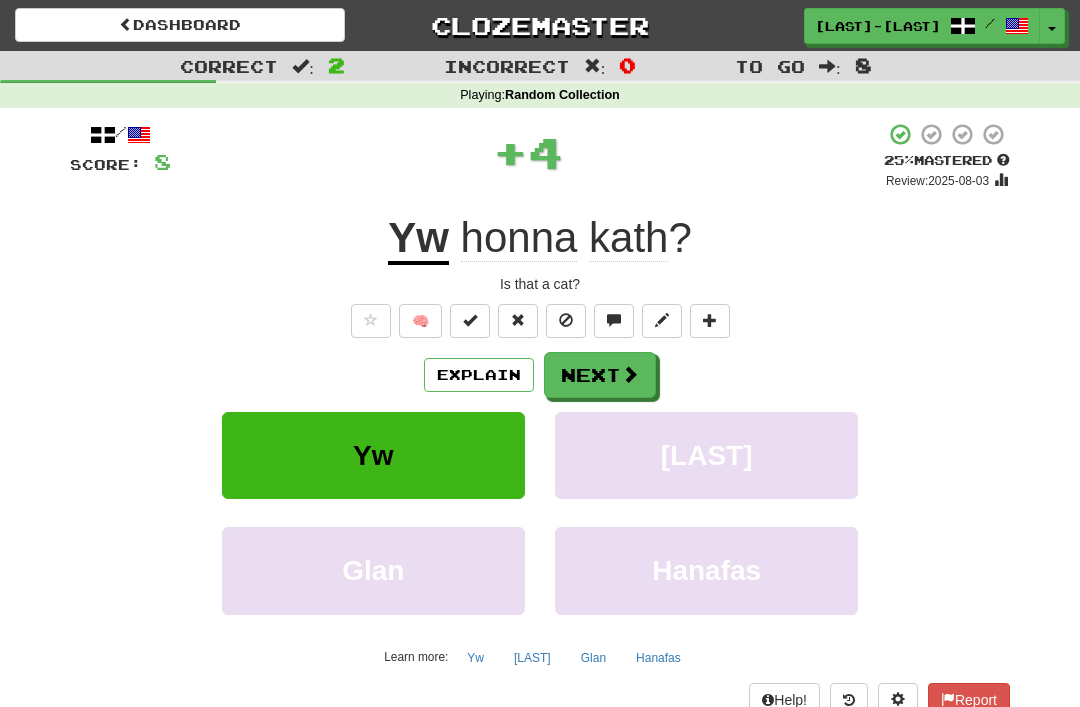 click at bounding box center (630, 374) 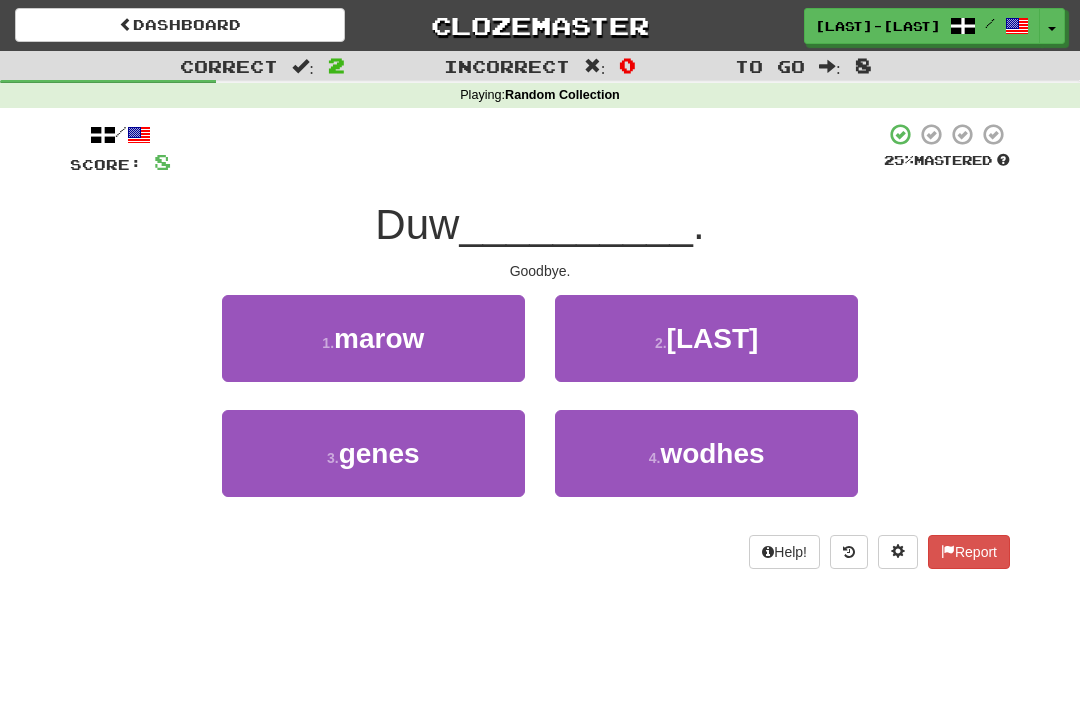 click on "[NUMBER] .  genes" at bounding box center [373, 453] 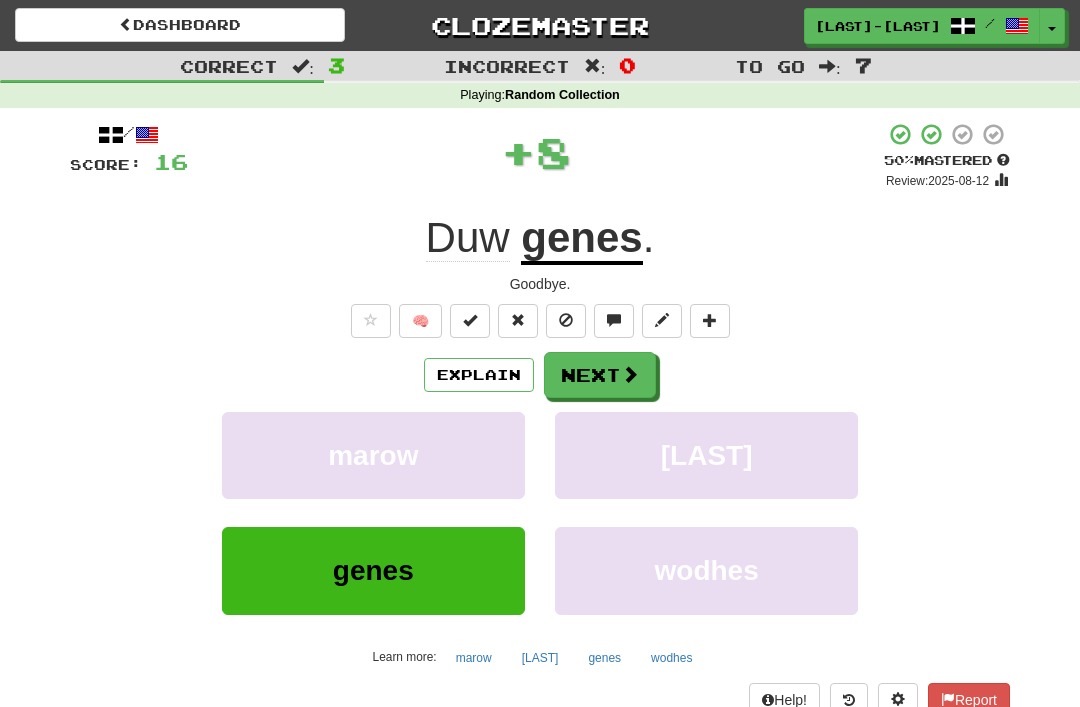 click on "Next" at bounding box center [600, 375] 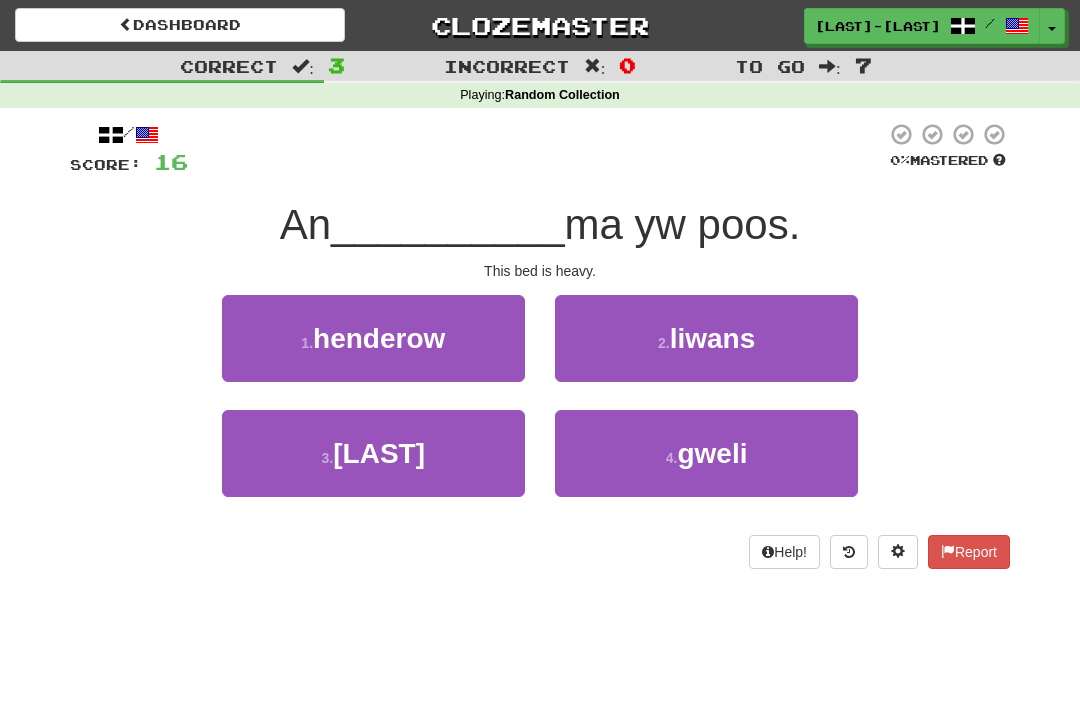 click on "gweli" at bounding box center [712, 453] 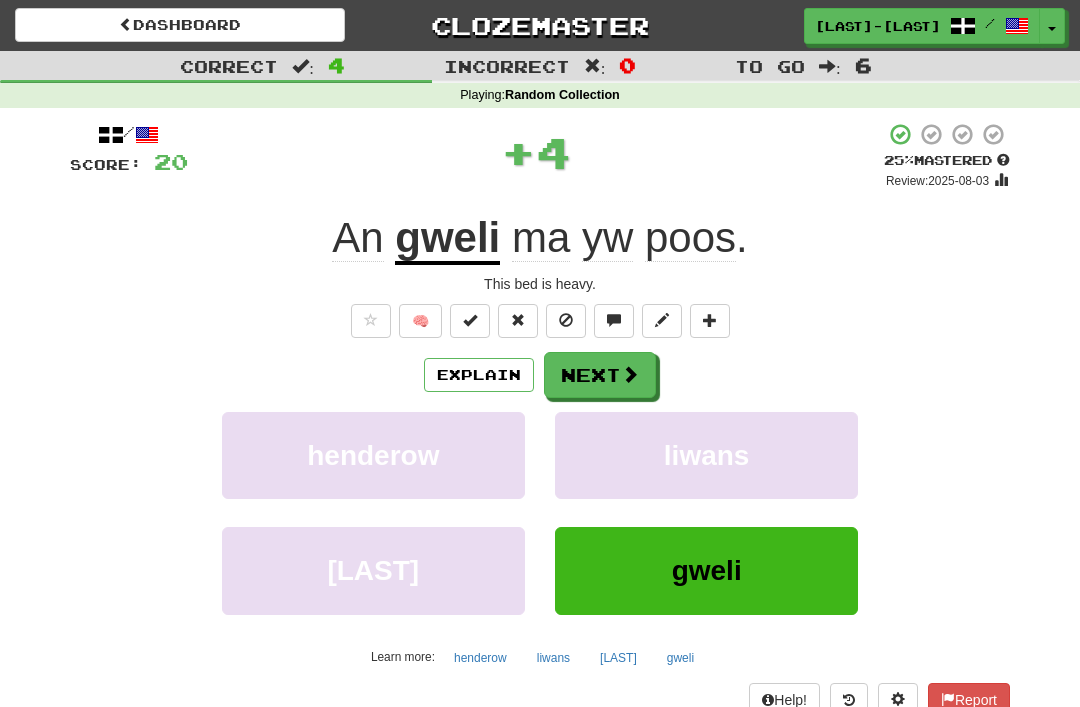click at bounding box center (630, 374) 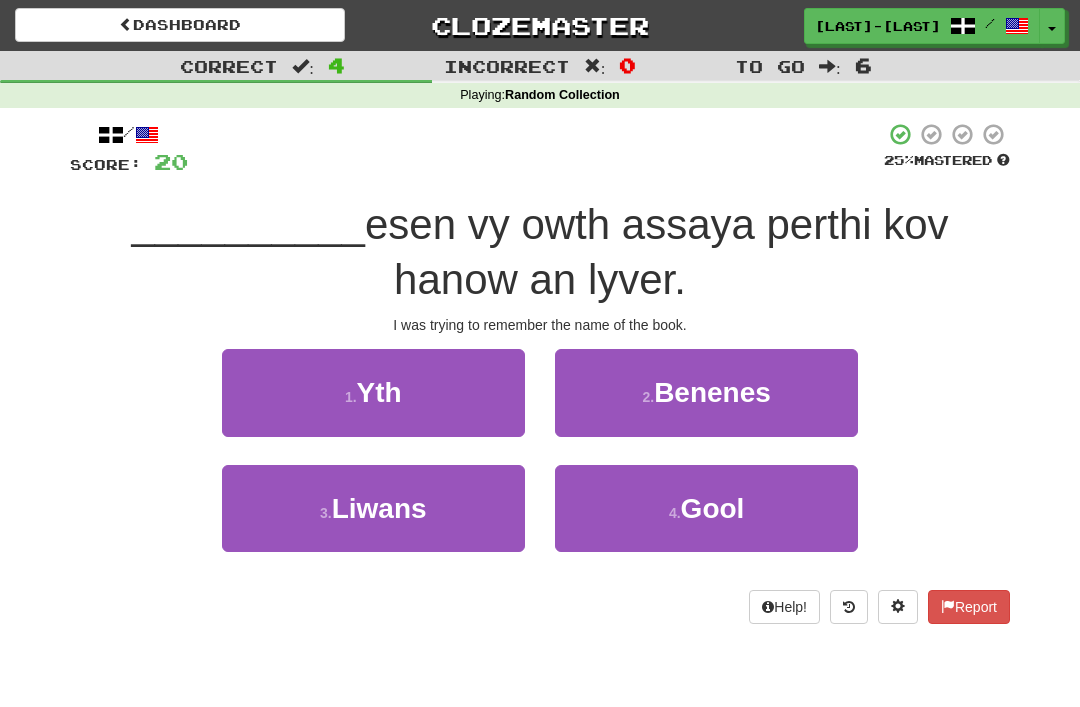 click on "[NUMBER] .  Yth" at bounding box center (373, 392) 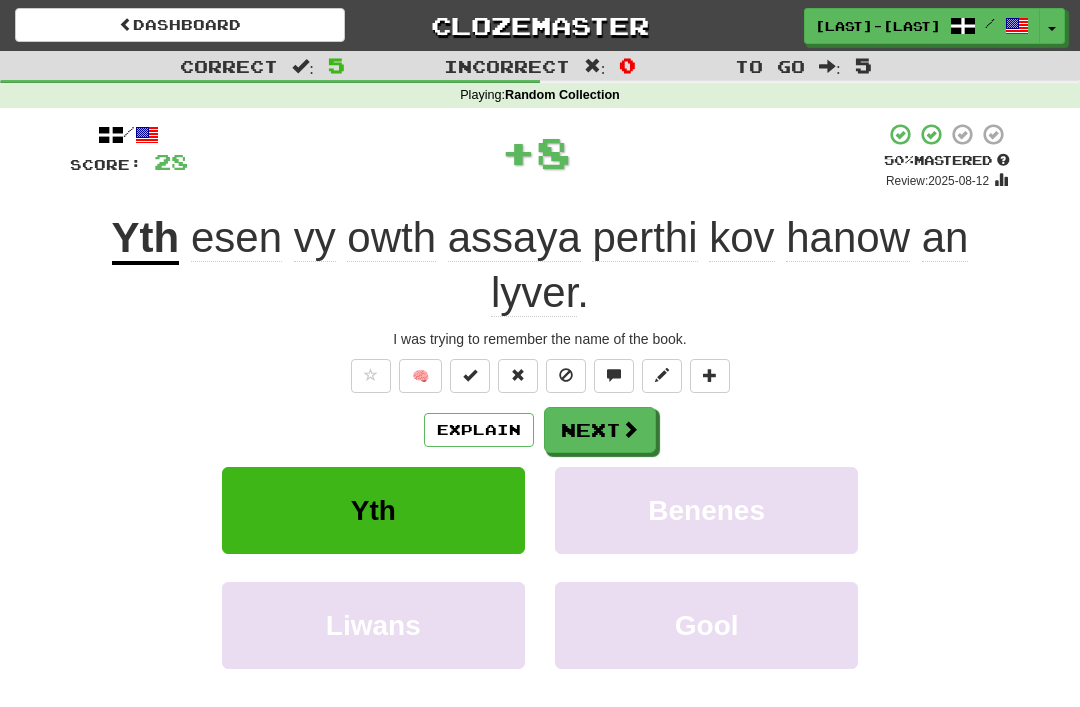 click at bounding box center [630, 429] 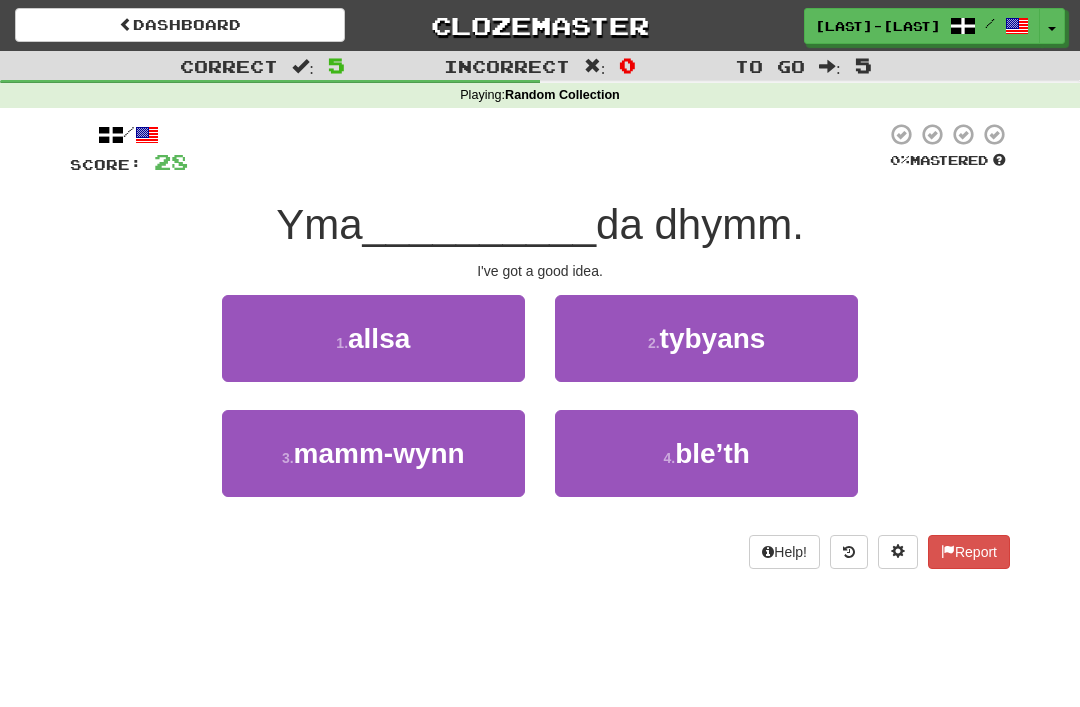 click on "tybyans" at bounding box center (713, 338) 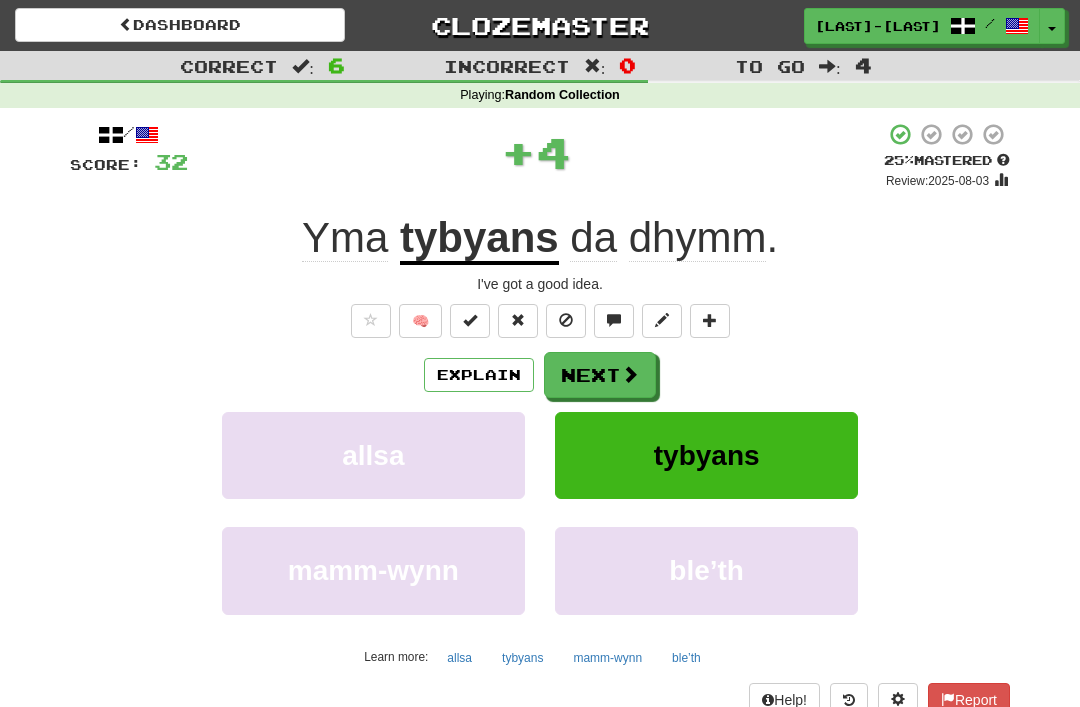 click on "Next" at bounding box center [600, 375] 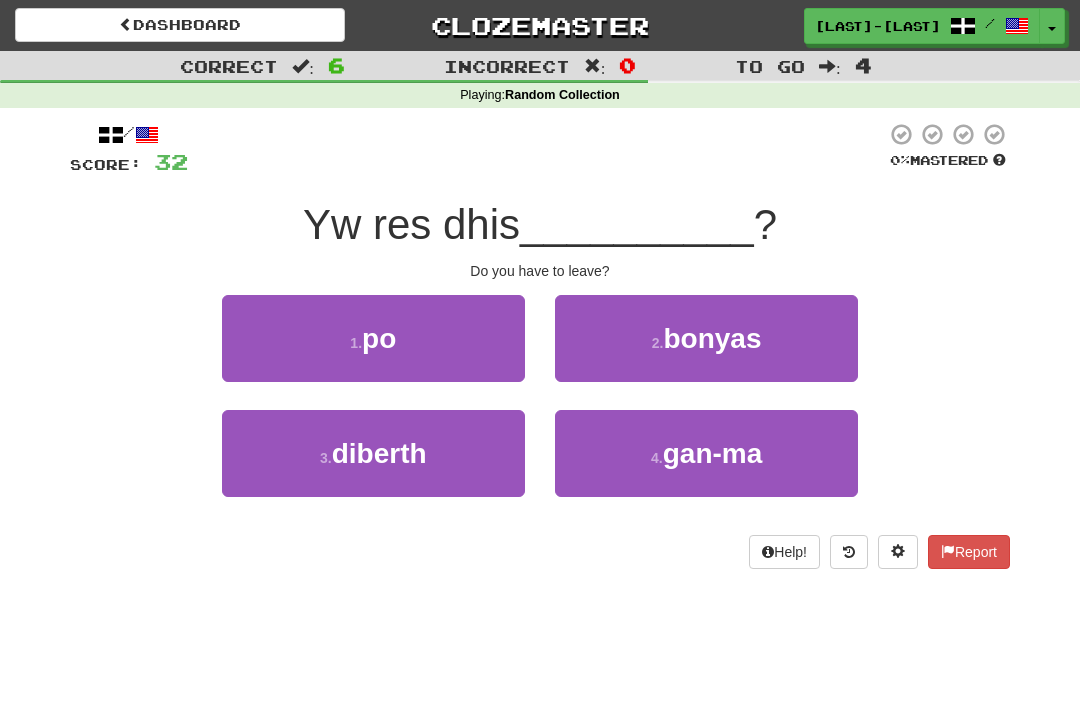 click on "1 .  po" at bounding box center (373, 338) 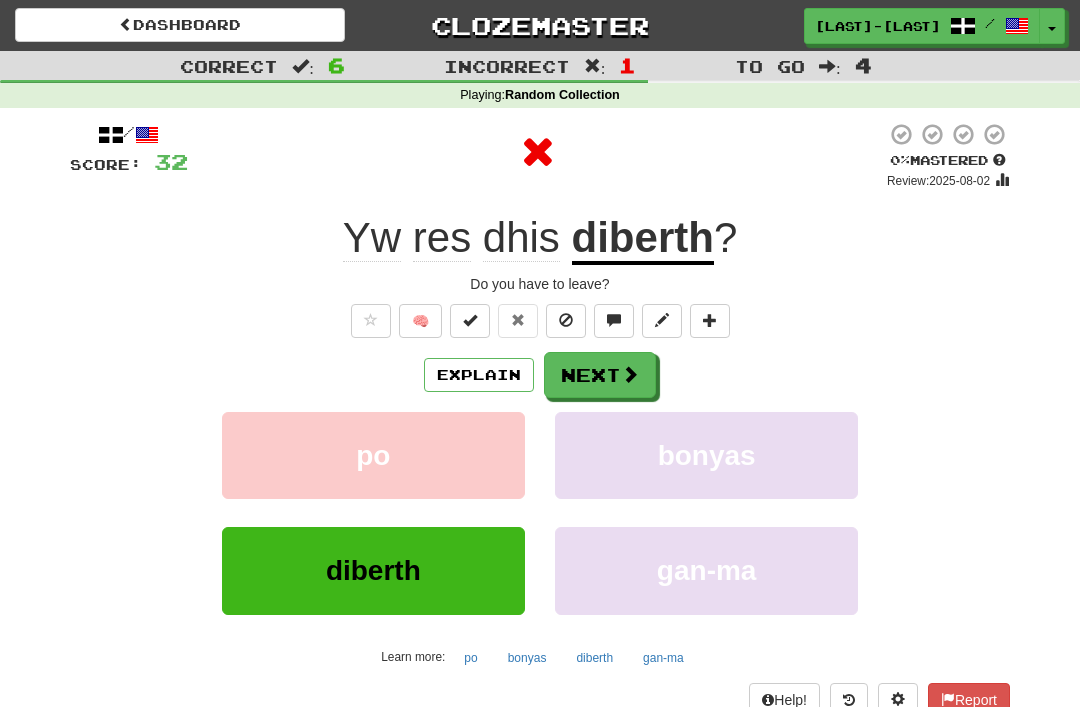click on "Next" at bounding box center [600, 375] 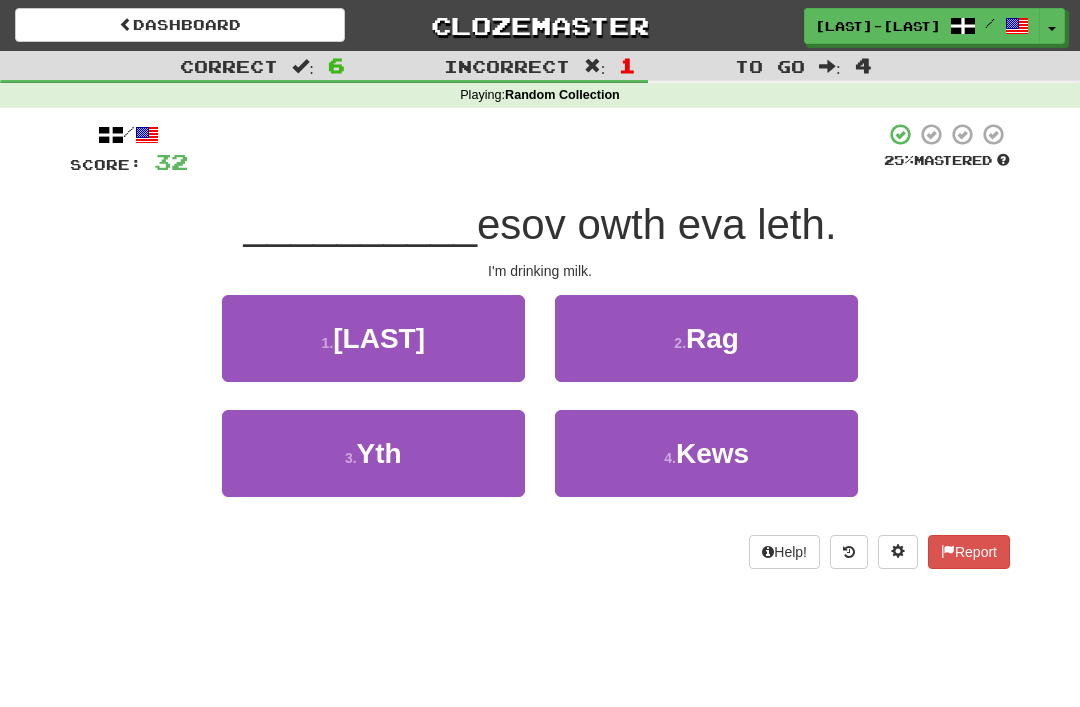 click on "[NUMBER] .  Yth" at bounding box center [373, 453] 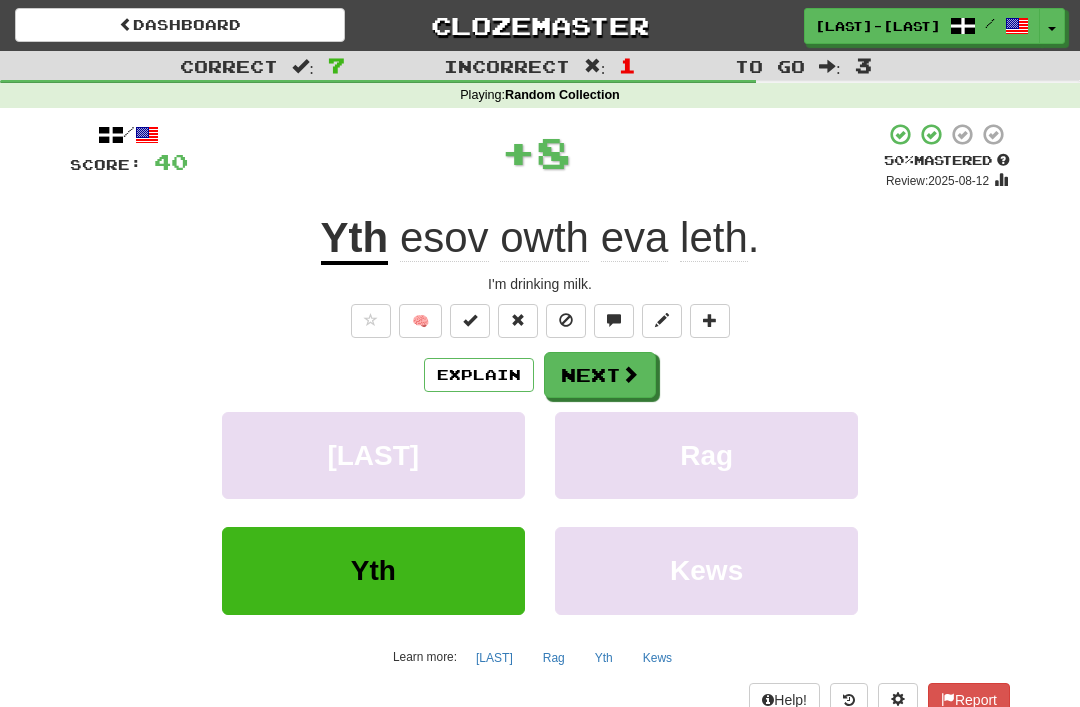 click at bounding box center [630, 374] 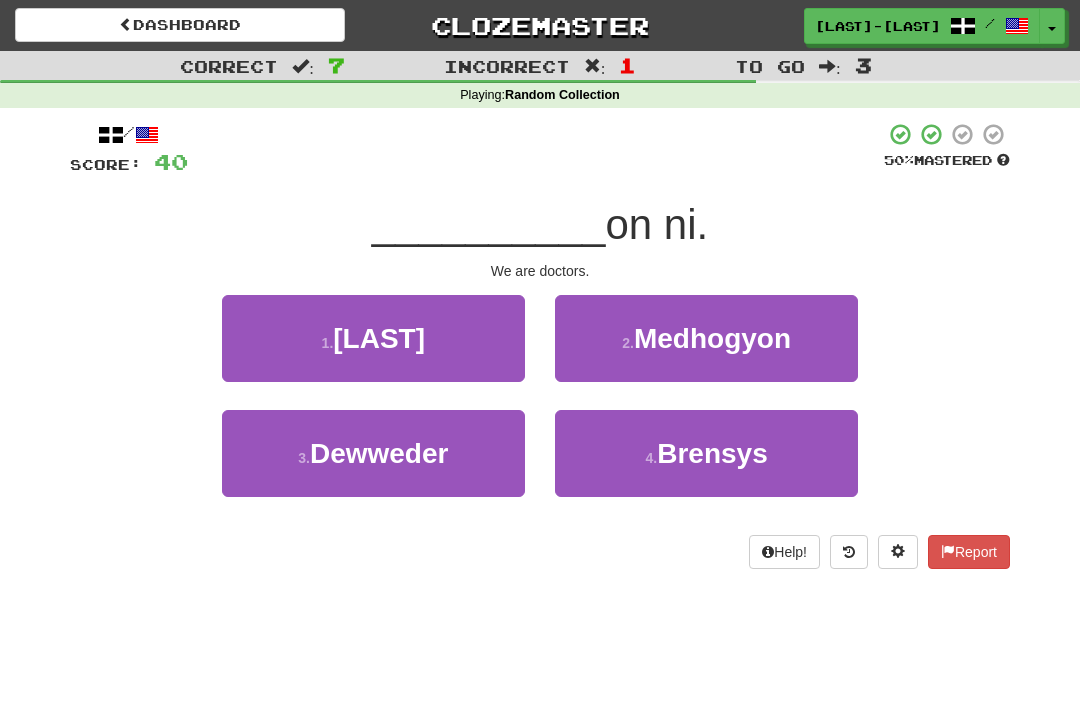 click on "Medhogyon" at bounding box center [712, 338] 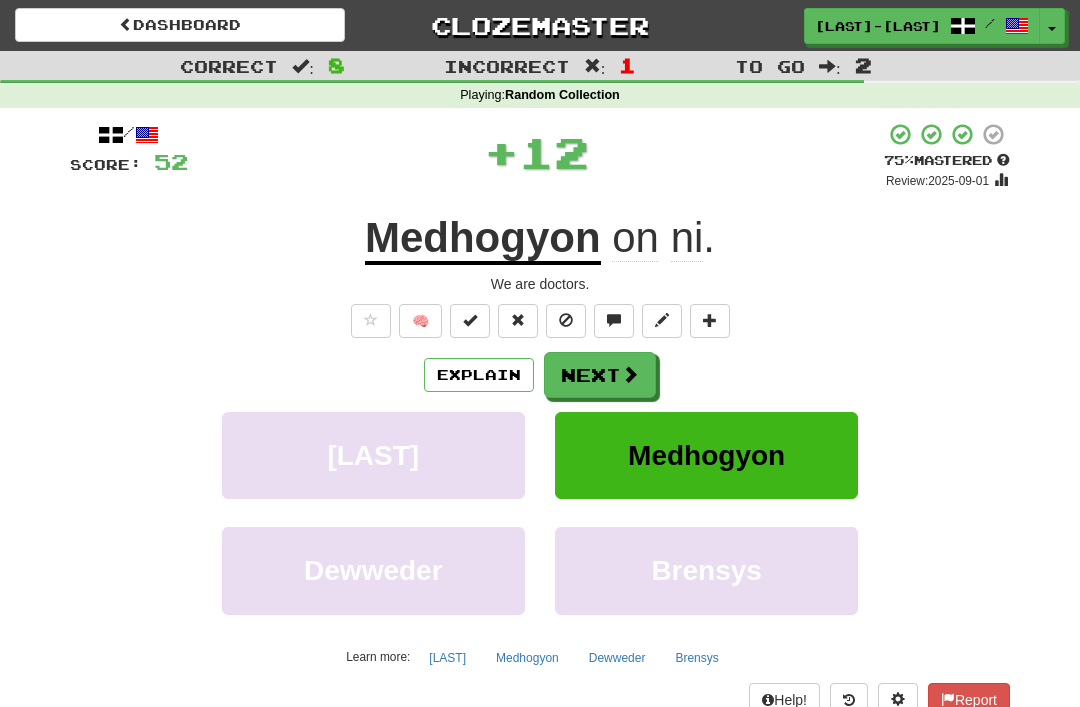 click at bounding box center [630, 374] 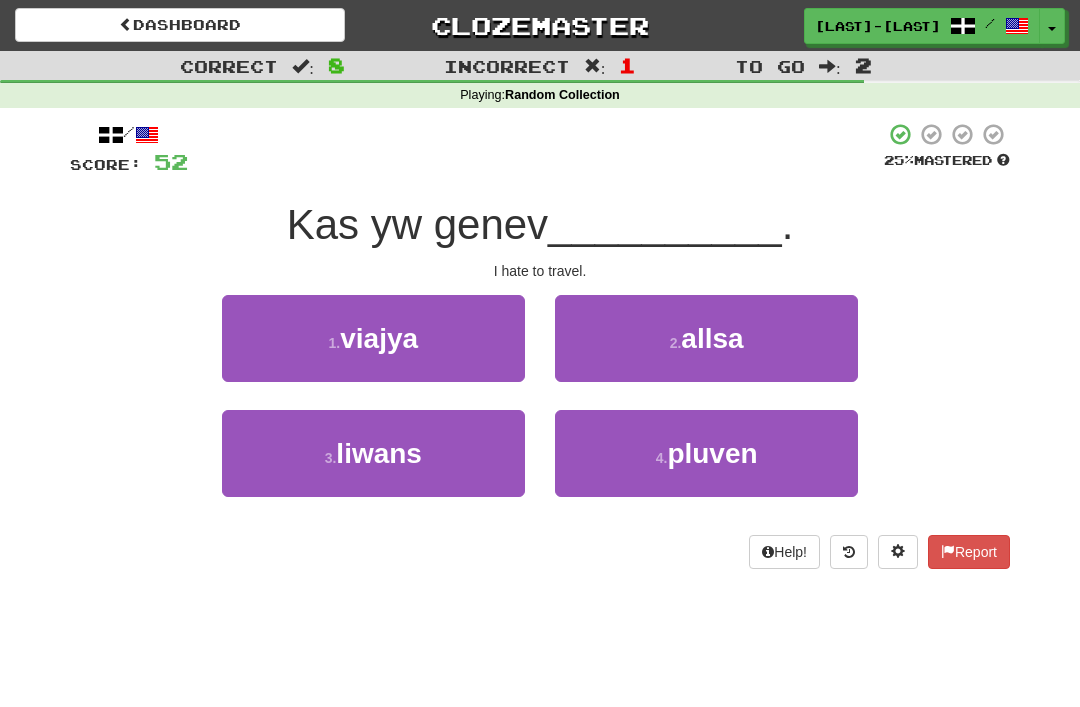 click on "viajya" at bounding box center [379, 338] 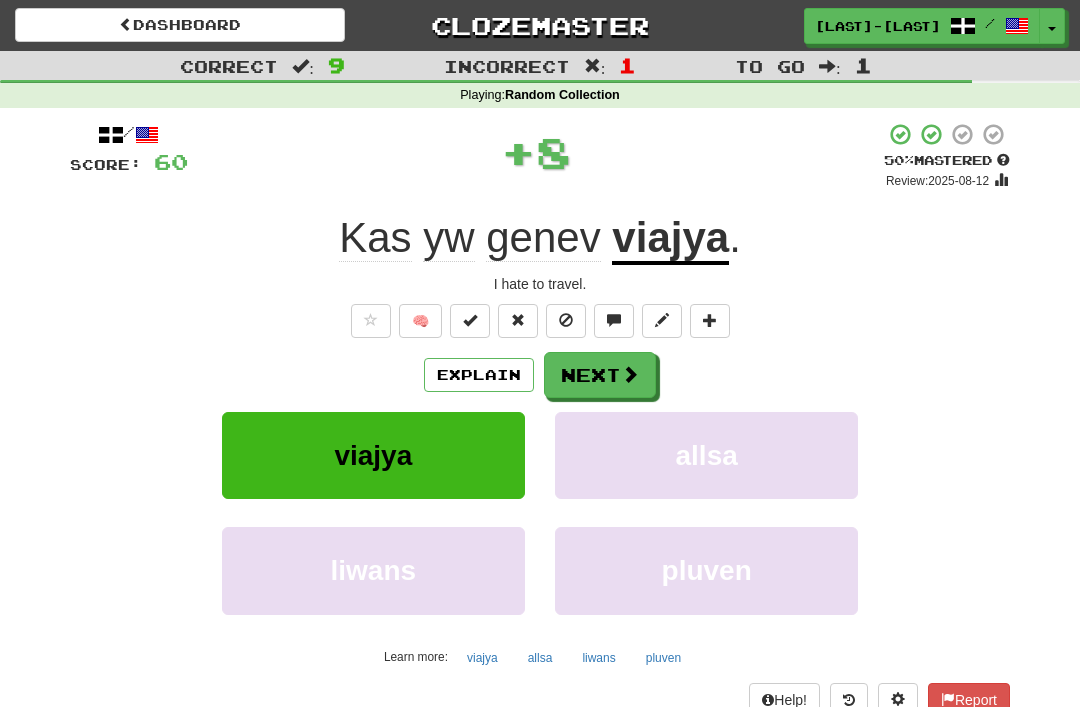click at bounding box center (630, 374) 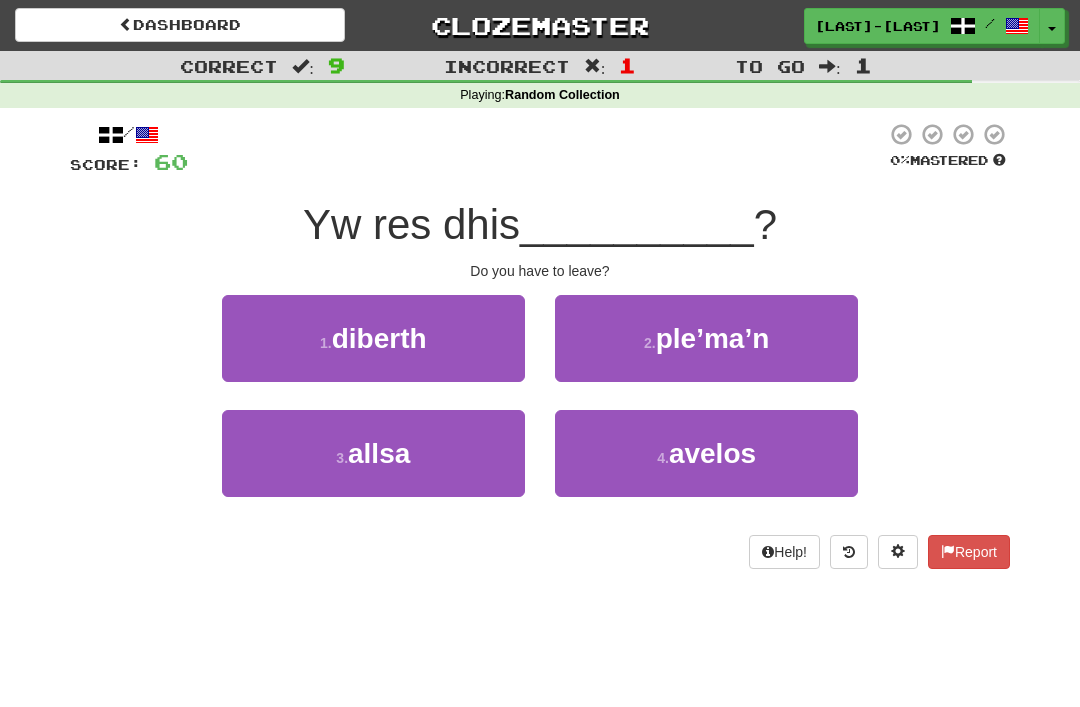 click on "diberth" at bounding box center [379, 338] 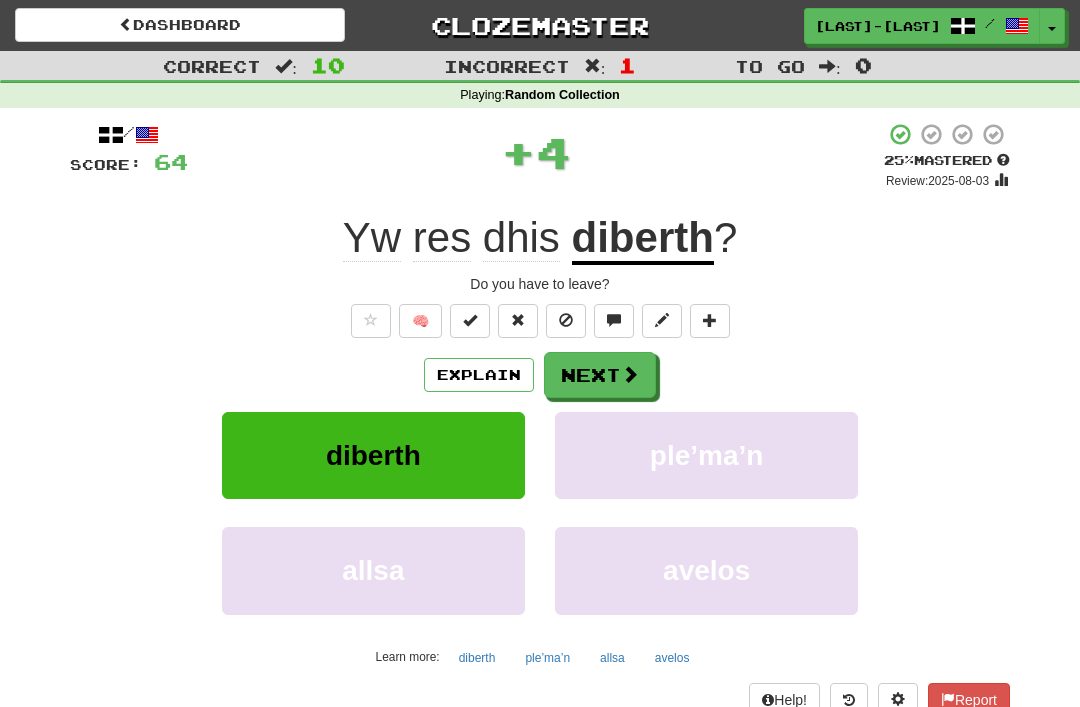 click at bounding box center (630, 374) 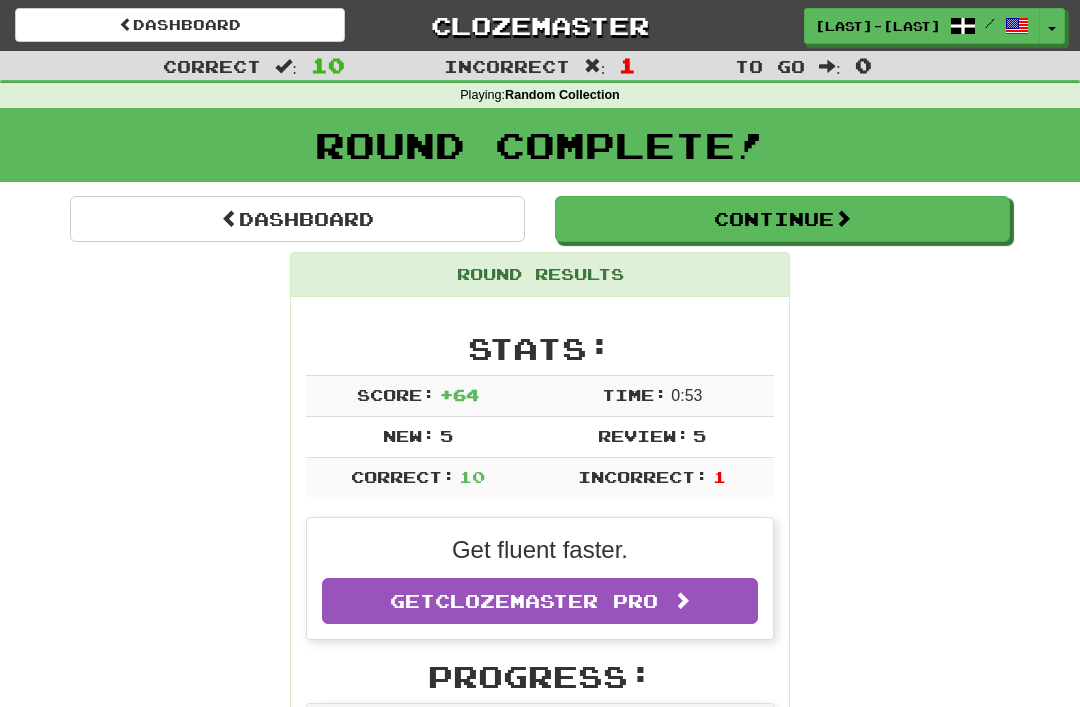 click on "Continue" at bounding box center (782, 219) 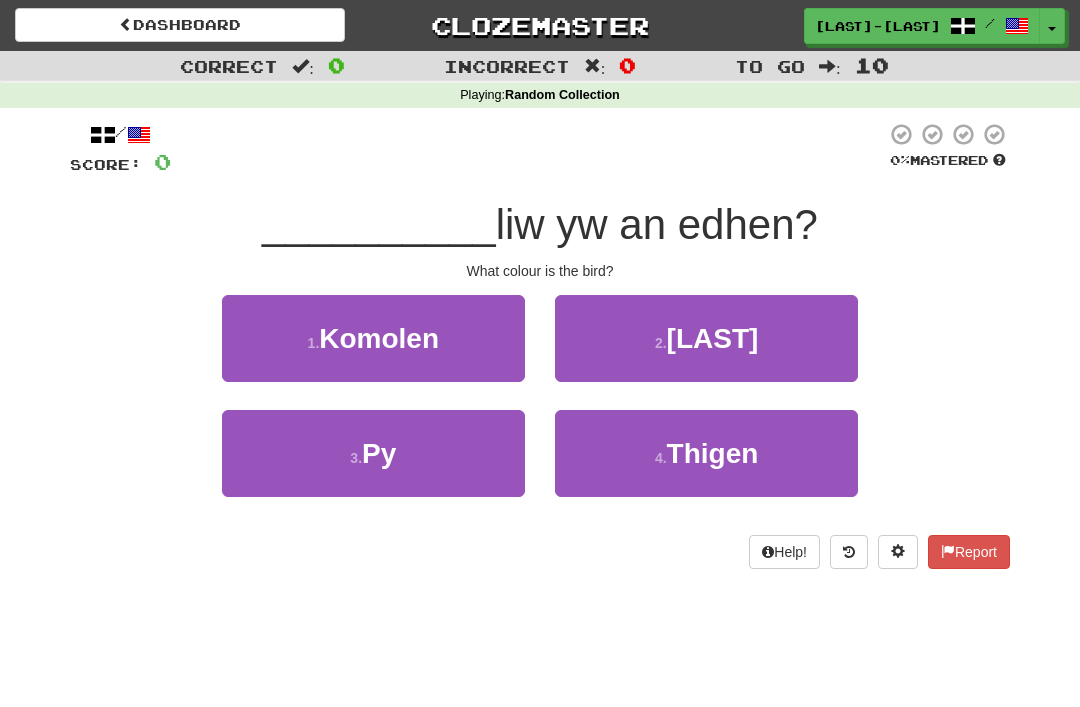 click on "[NUMBER] .  Py" at bounding box center [373, 453] 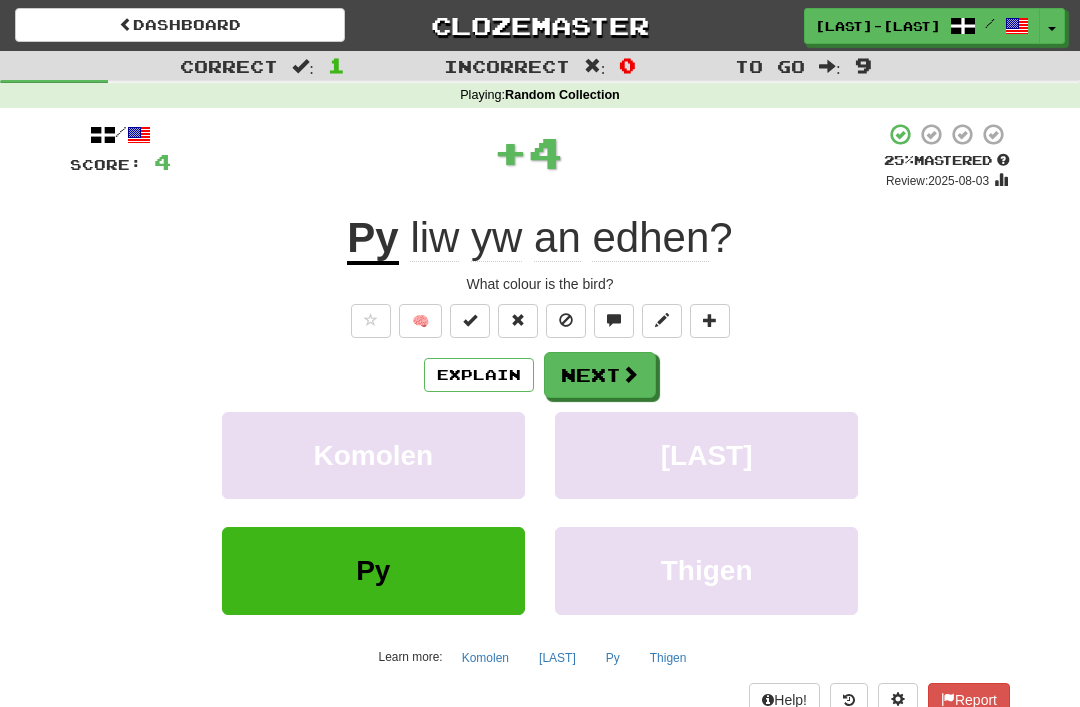 click at bounding box center (630, 374) 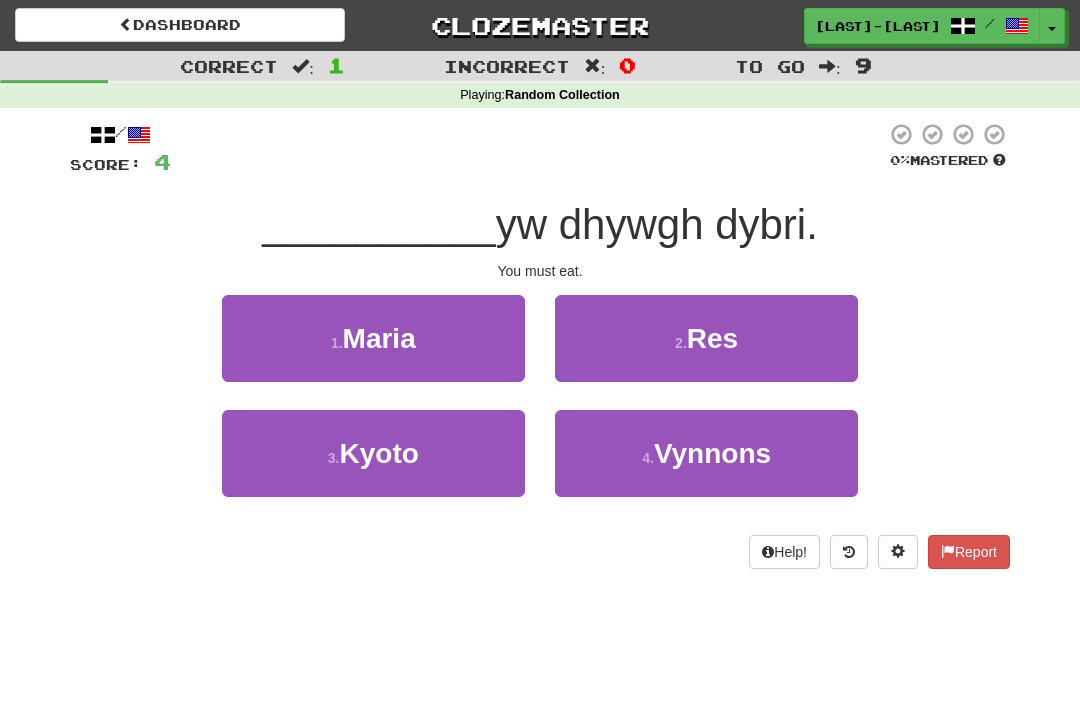 click on "Res" at bounding box center [712, 338] 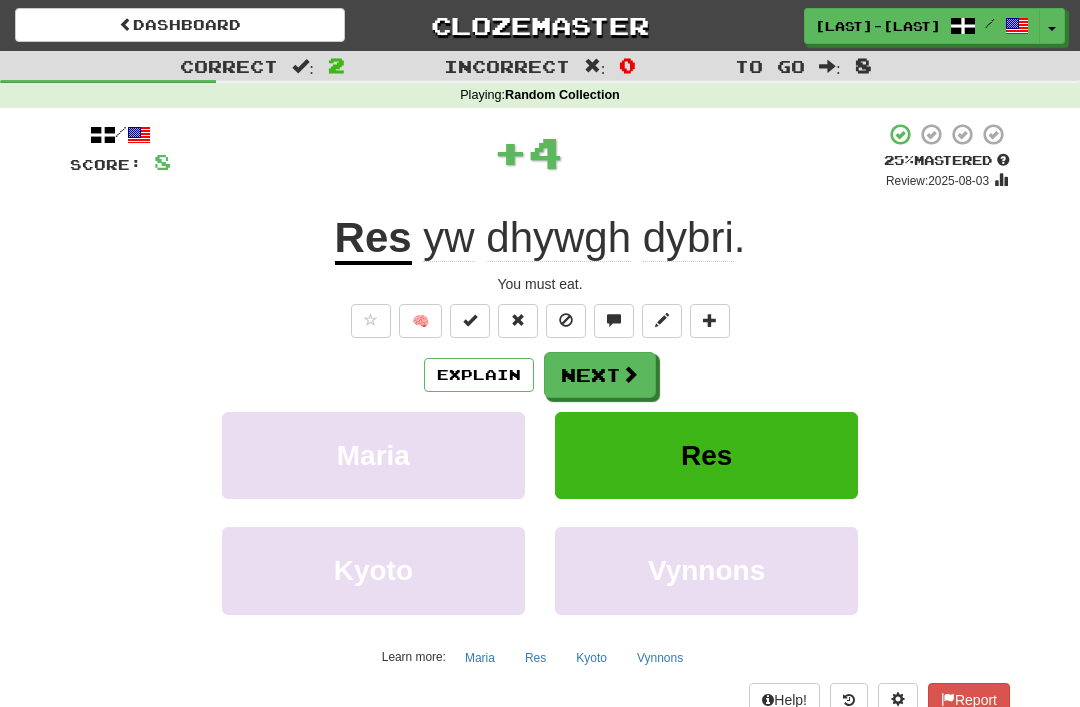 click at bounding box center (630, 374) 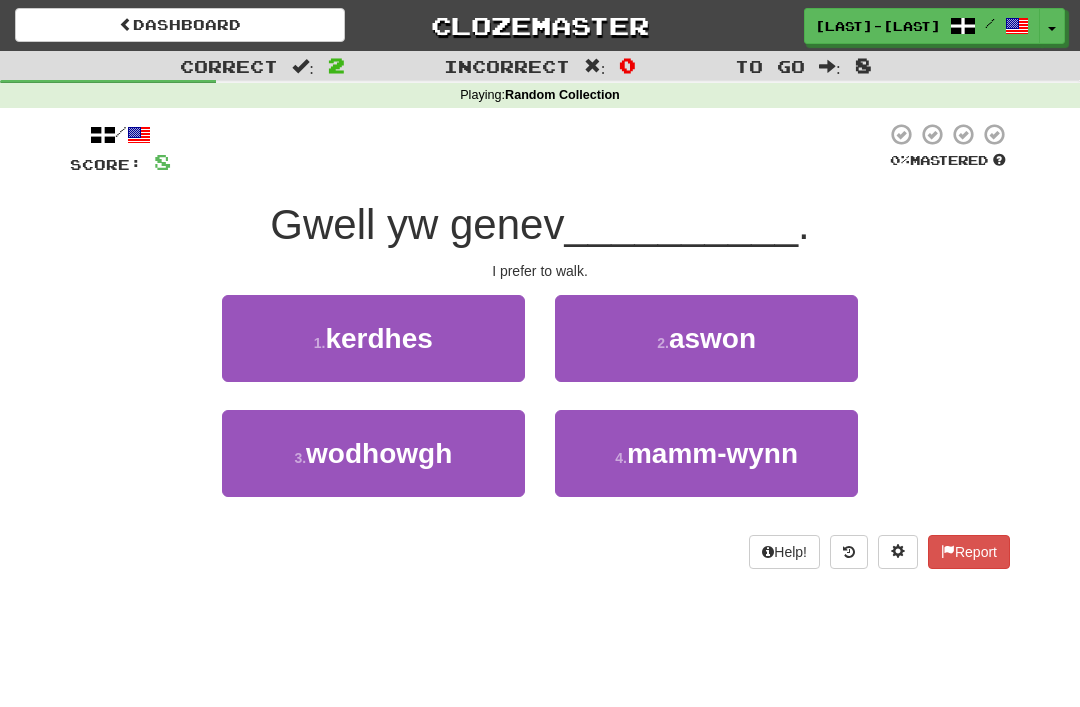 click on "kerdhes" at bounding box center (378, 338) 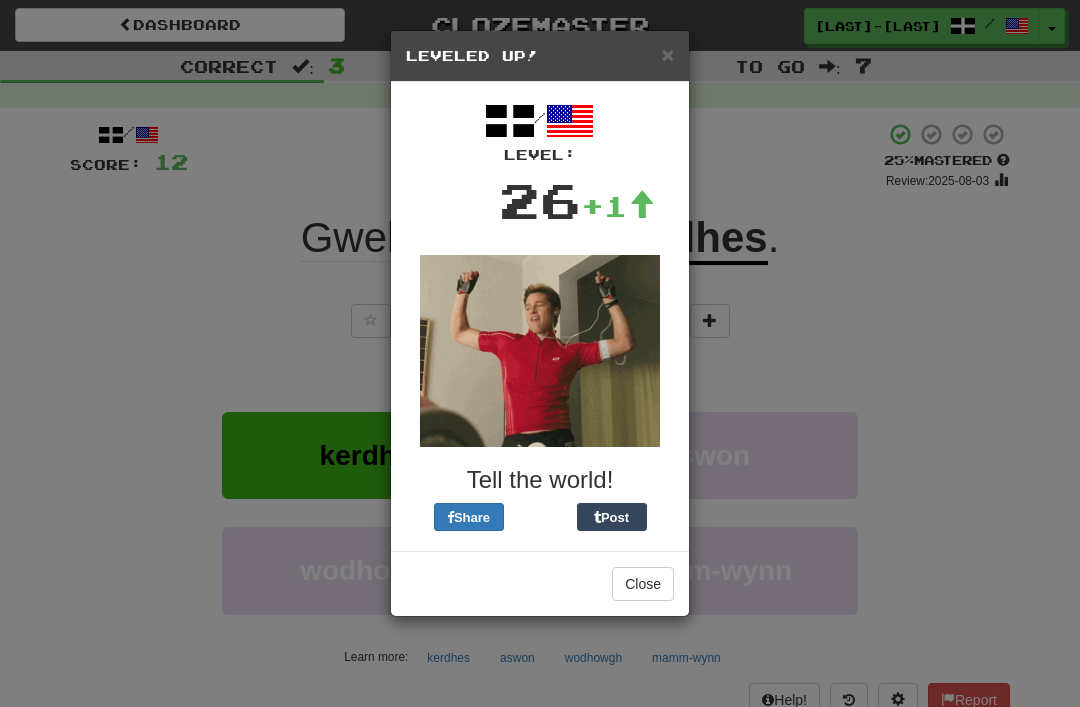 click on "Close" at bounding box center [643, 584] 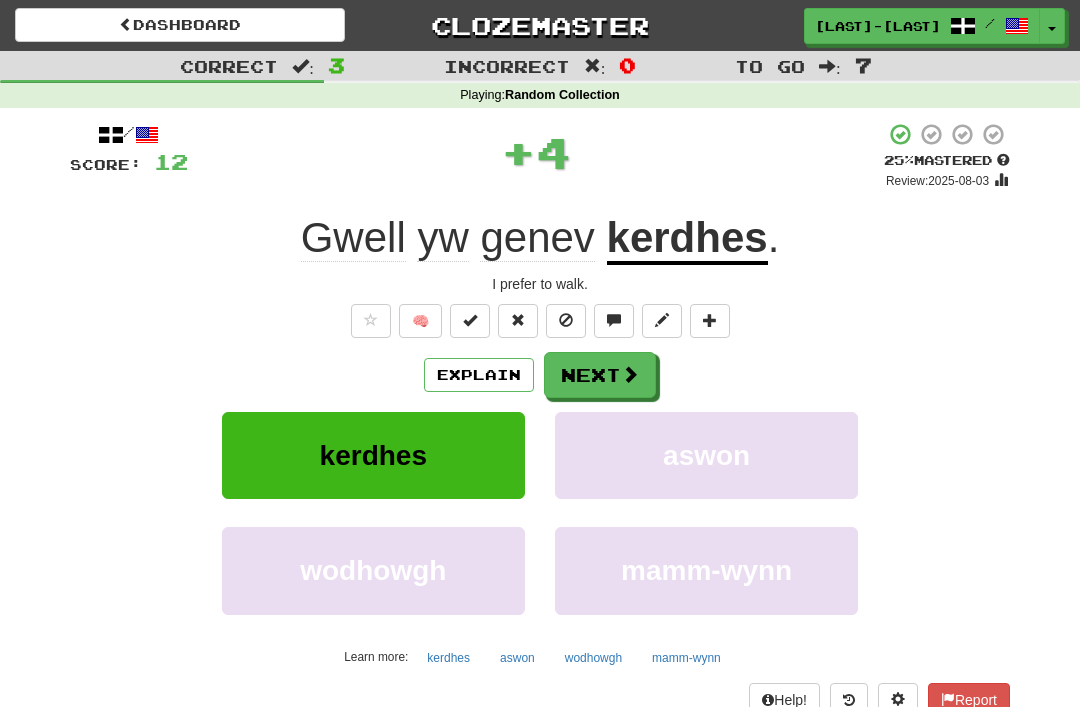 click at bounding box center (630, 374) 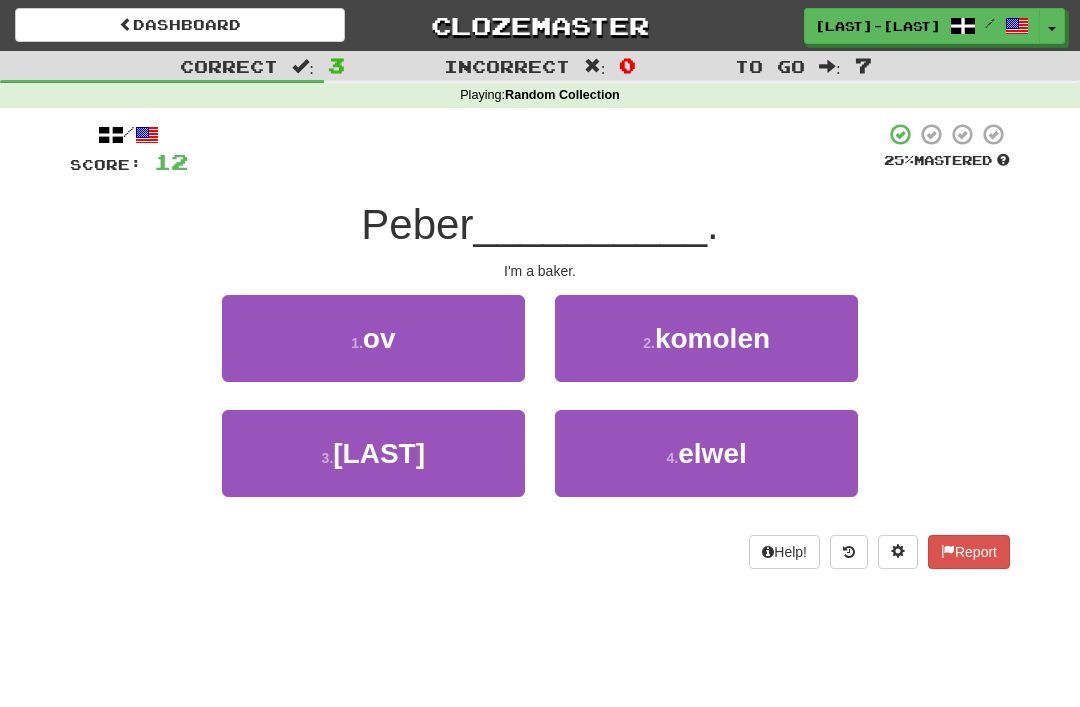 click on "[NUMBER] .  ov" at bounding box center (373, 338) 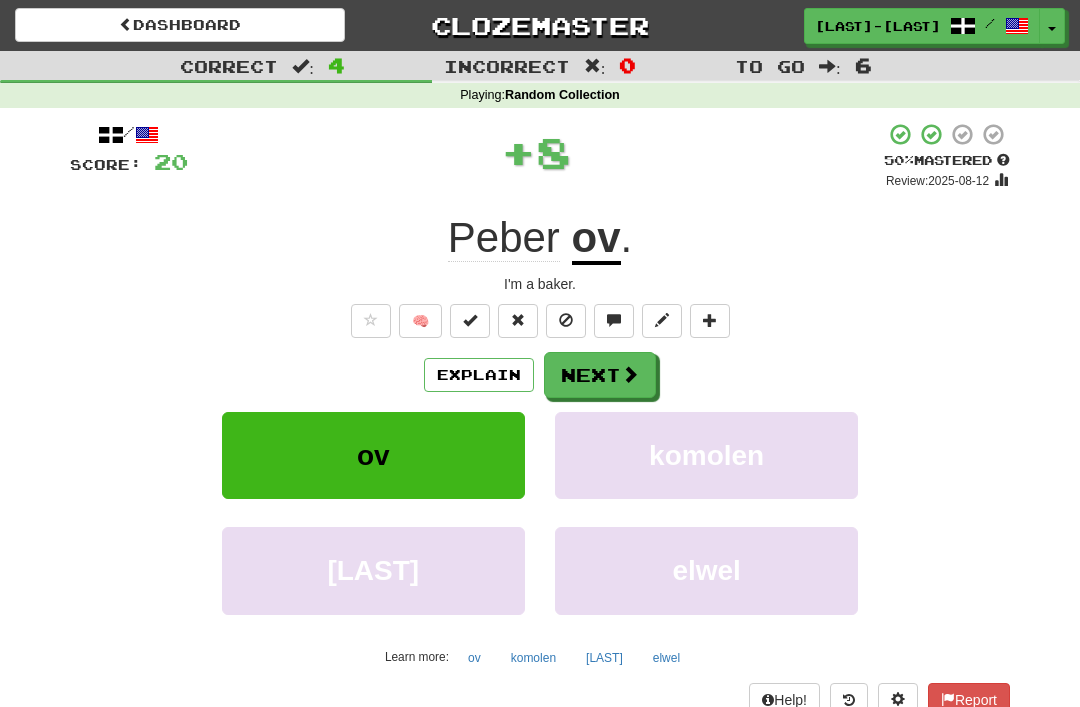 click at bounding box center (630, 374) 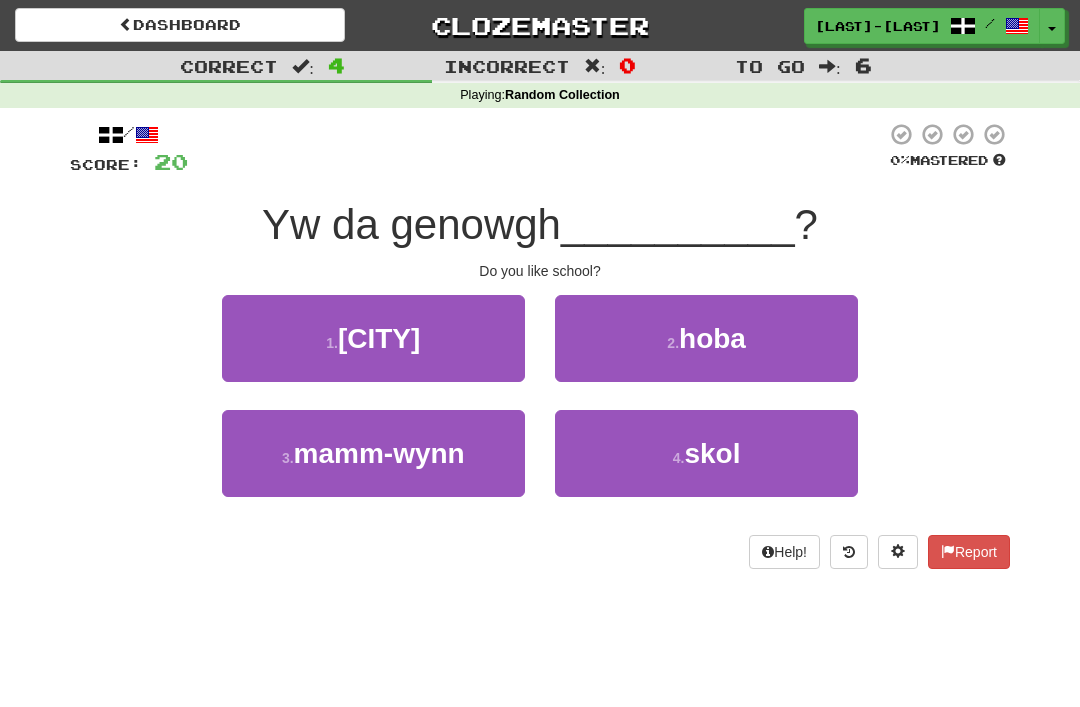 click on "[NUMBER] .  skol" at bounding box center [706, 453] 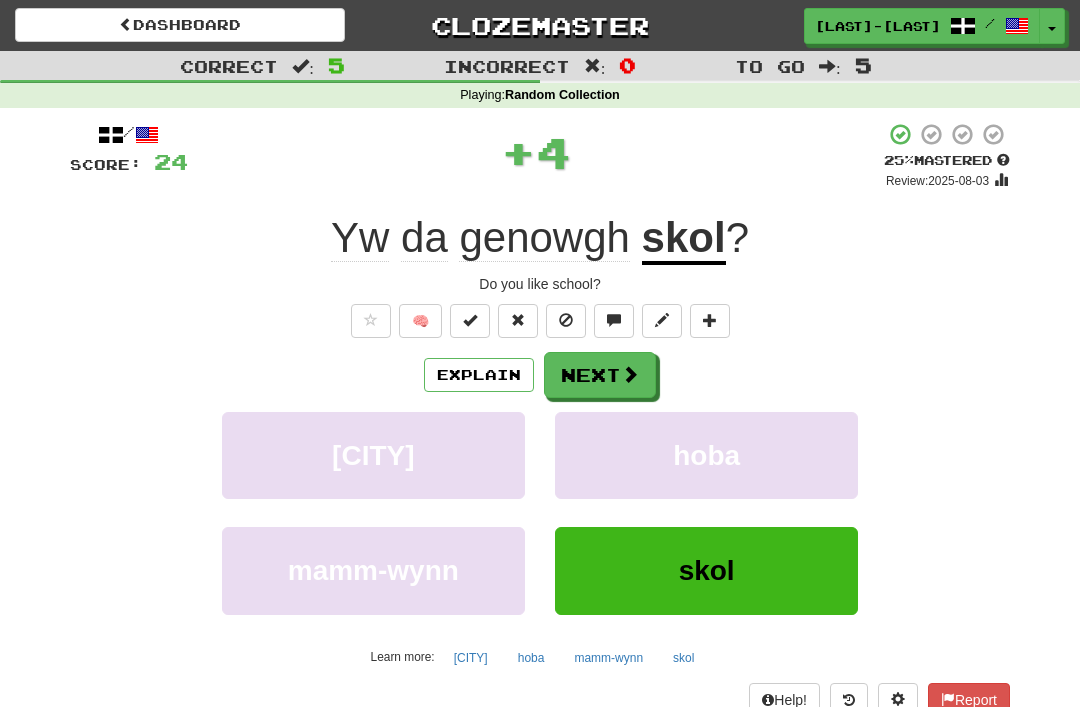 click on "Next" at bounding box center [600, 375] 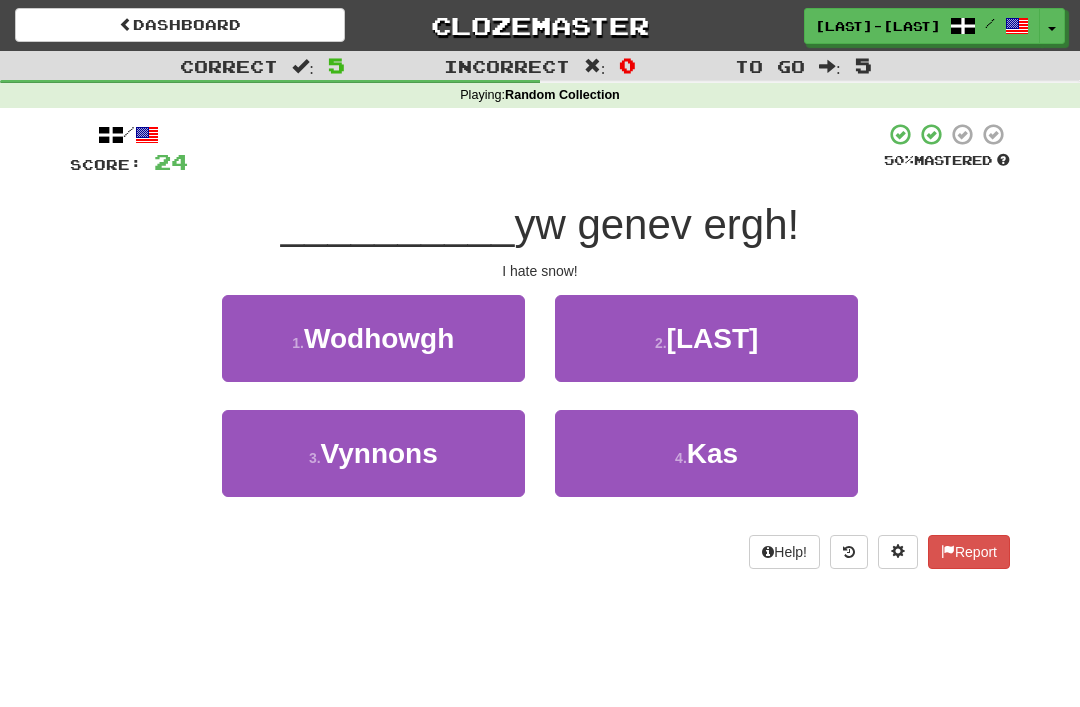 click on "4 .  Kas" at bounding box center [706, 453] 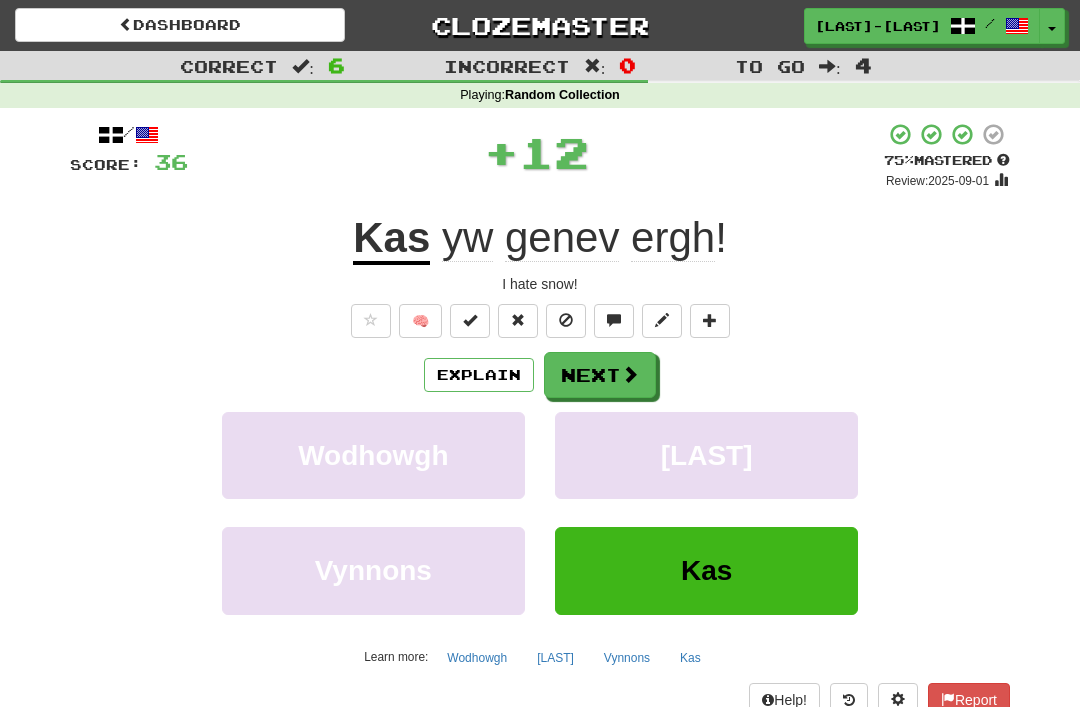 click at bounding box center (630, 374) 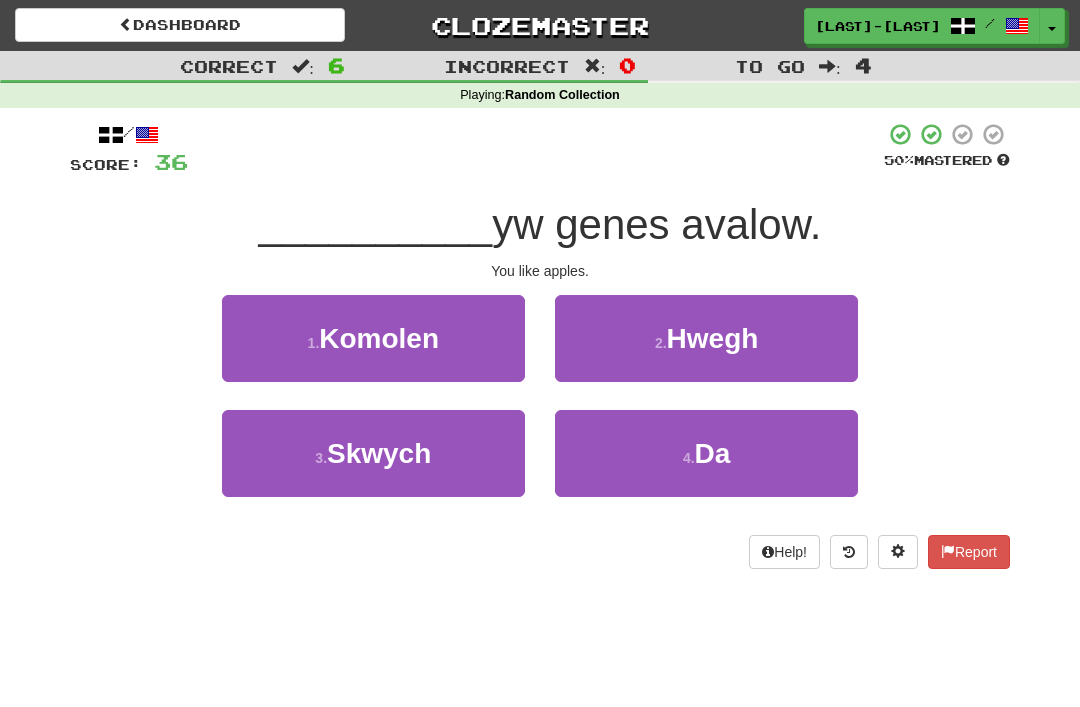 click on "4 .  Da" at bounding box center (706, 453) 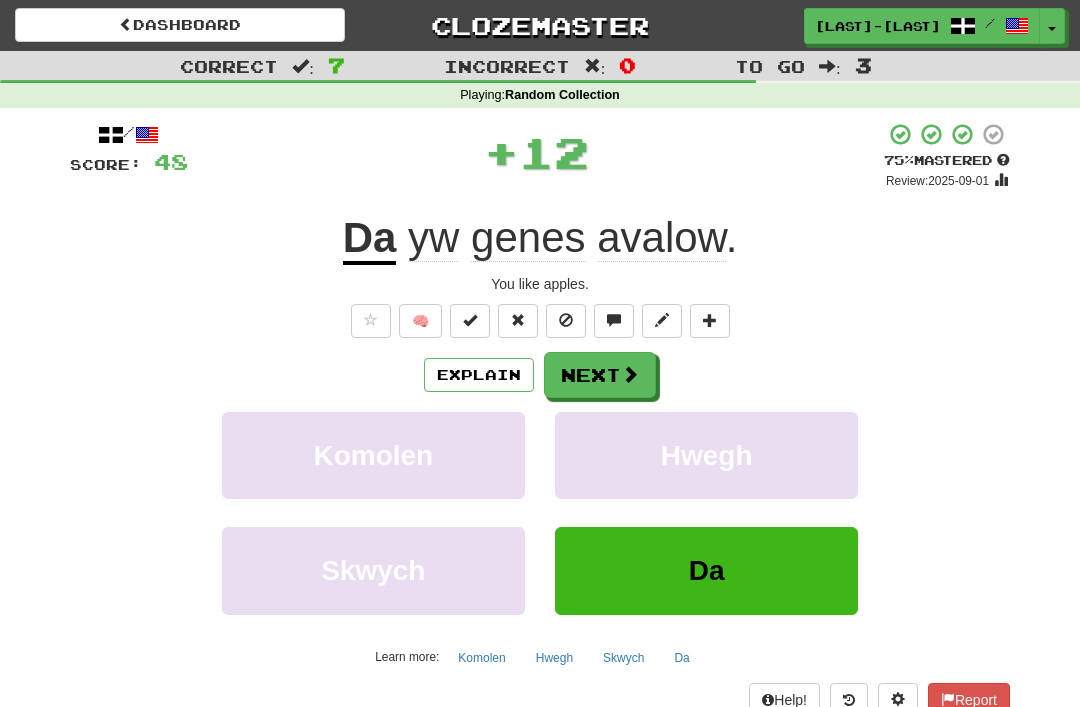 click on "Next" at bounding box center [600, 375] 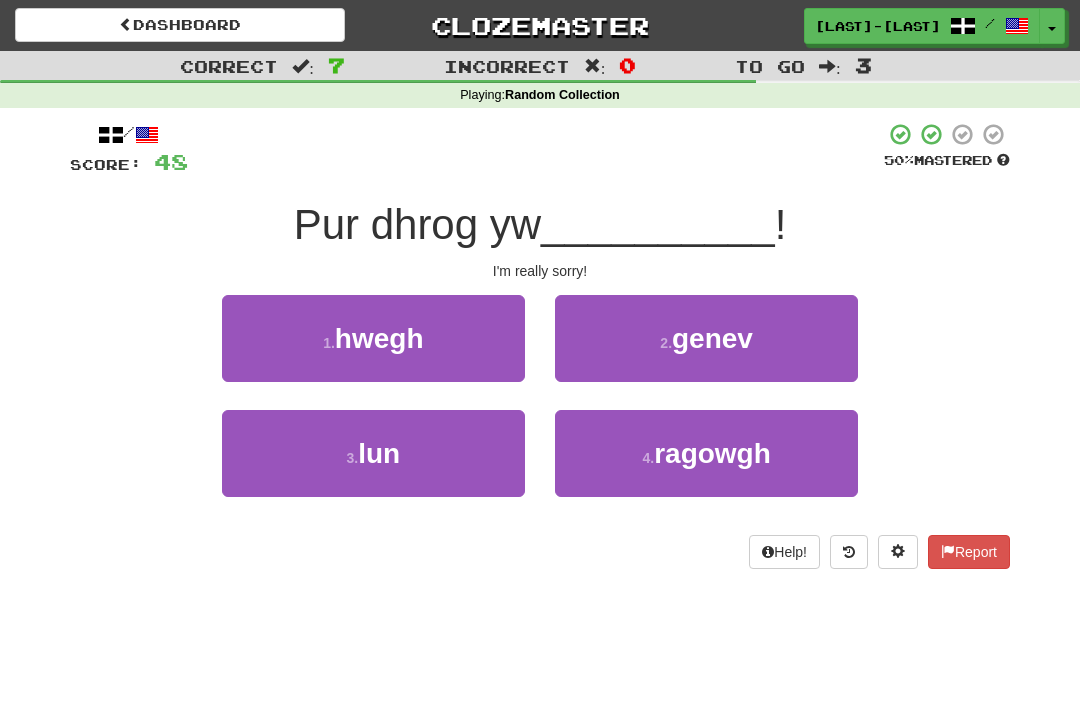 click on "genev" at bounding box center (712, 338) 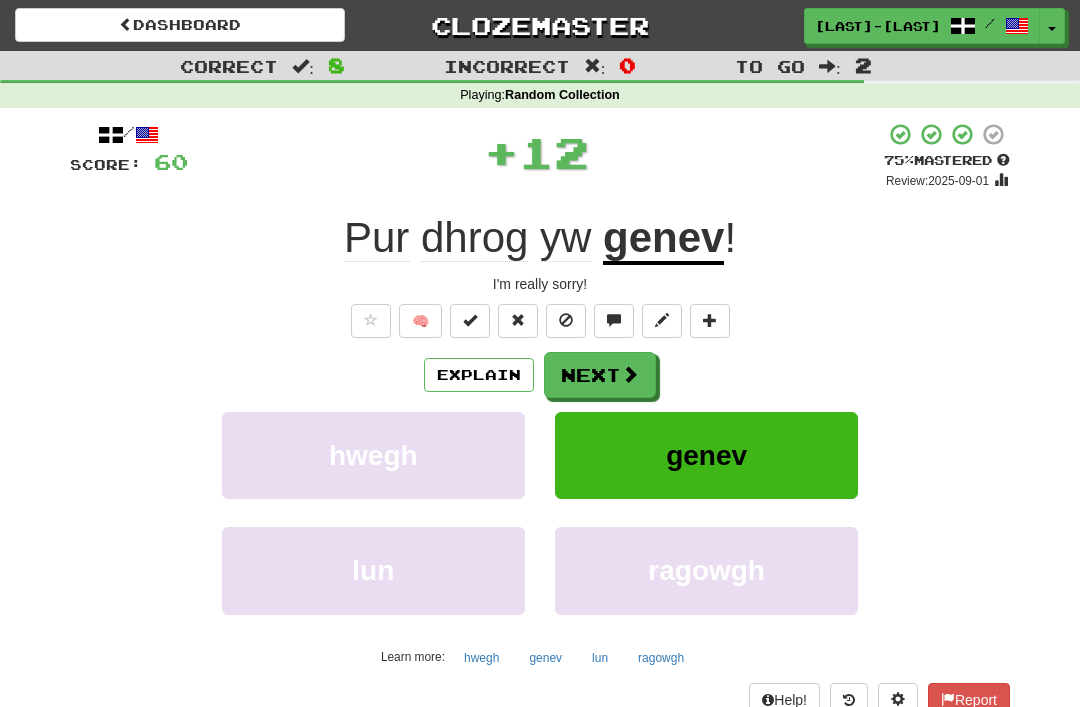 click on "Next" at bounding box center (600, 375) 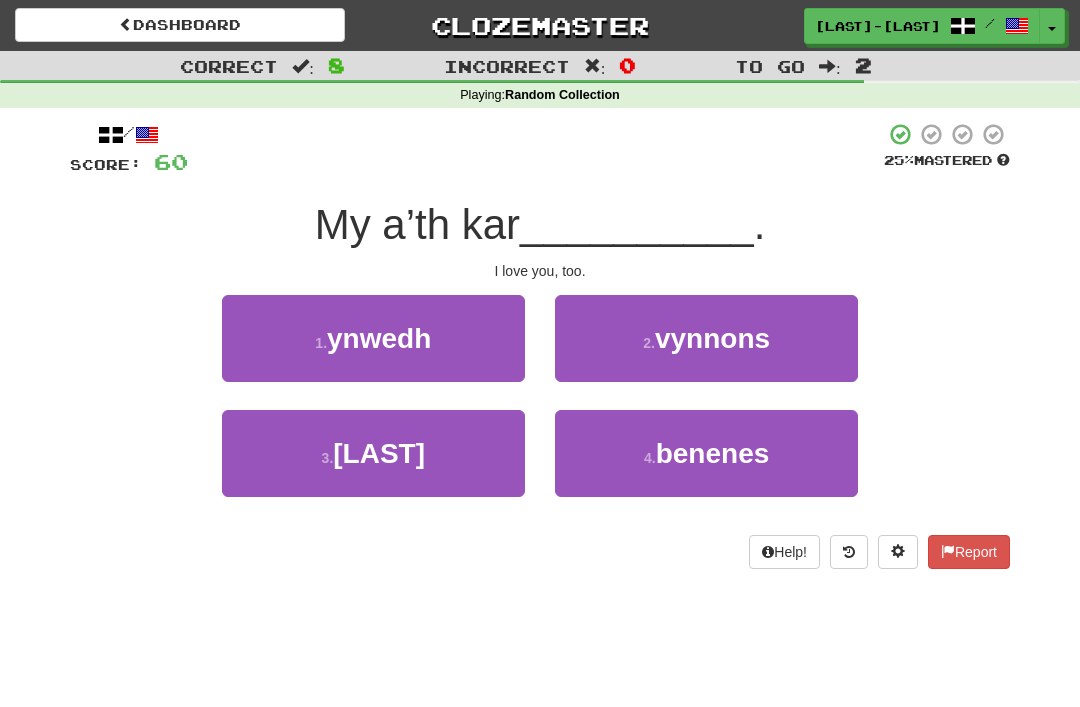 click on "ynwedh" at bounding box center (379, 338) 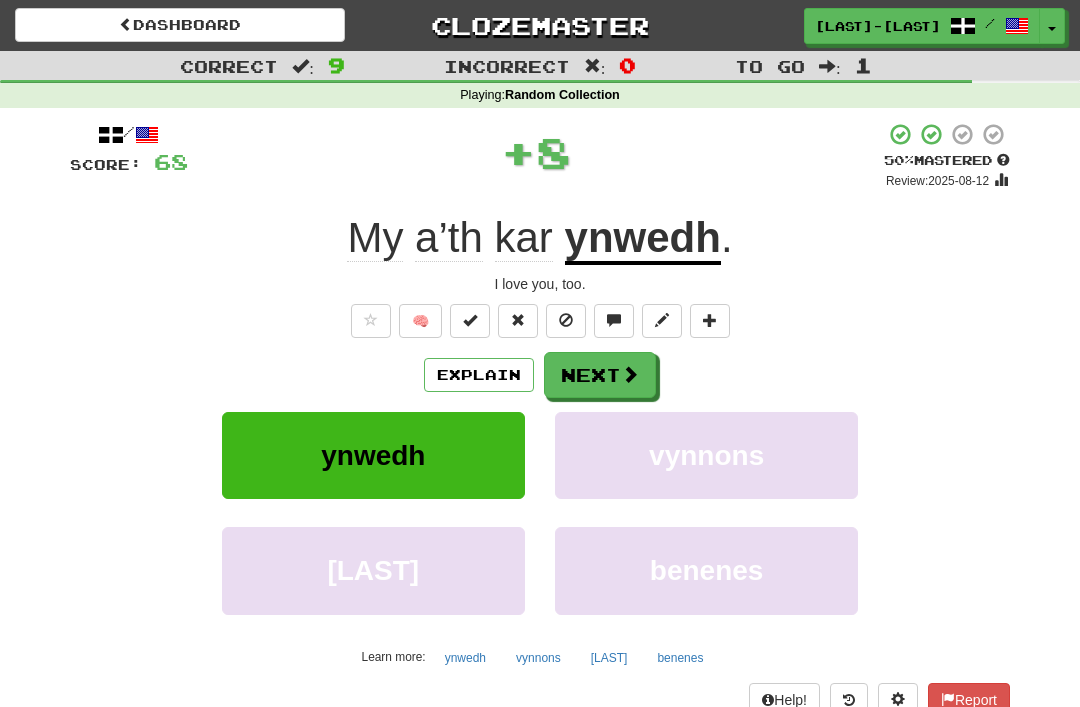 click at bounding box center (630, 374) 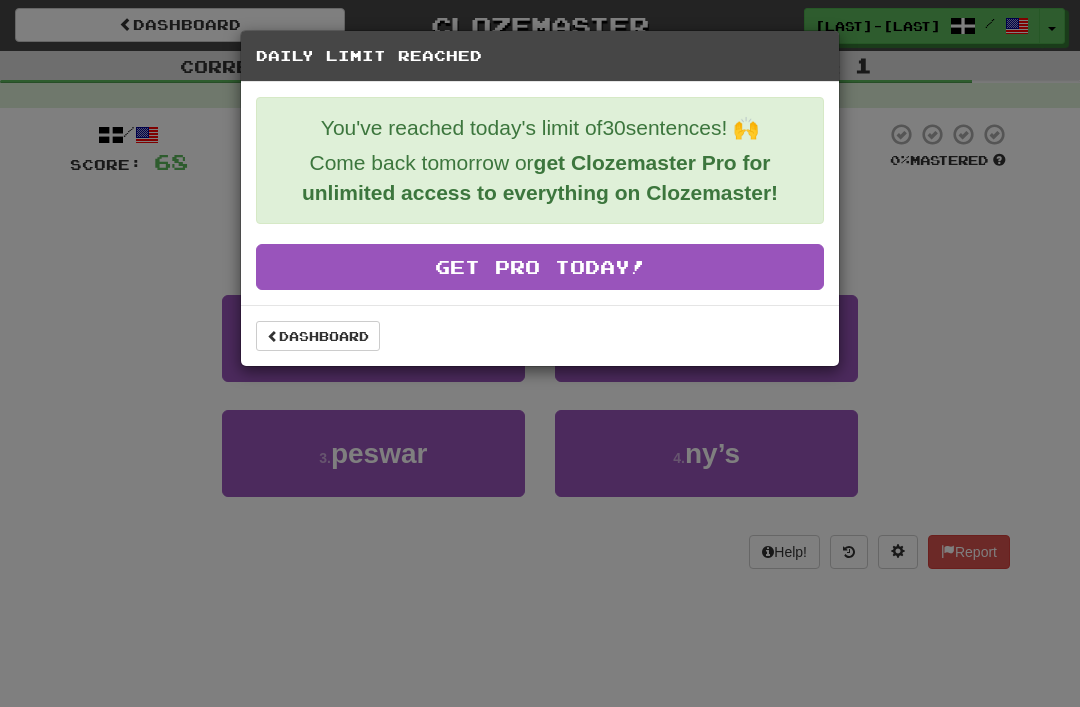 click on "Dashboard" at bounding box center (318, 336) 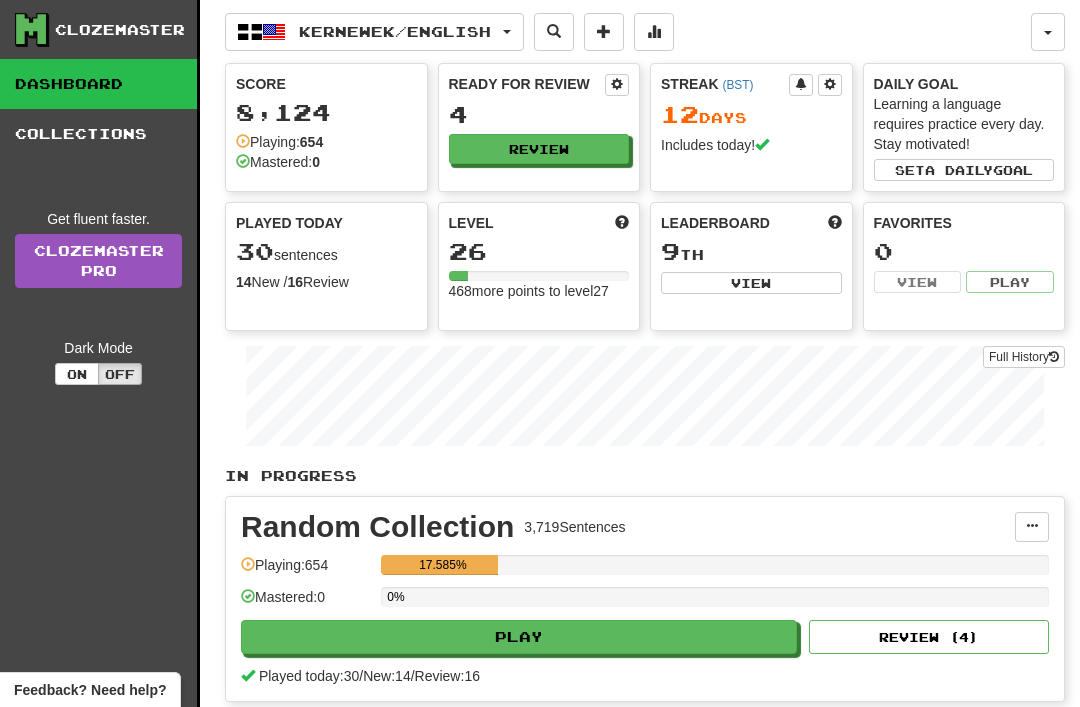 scroll, scrollTop: 0, scrollLeft: 0, axis: both 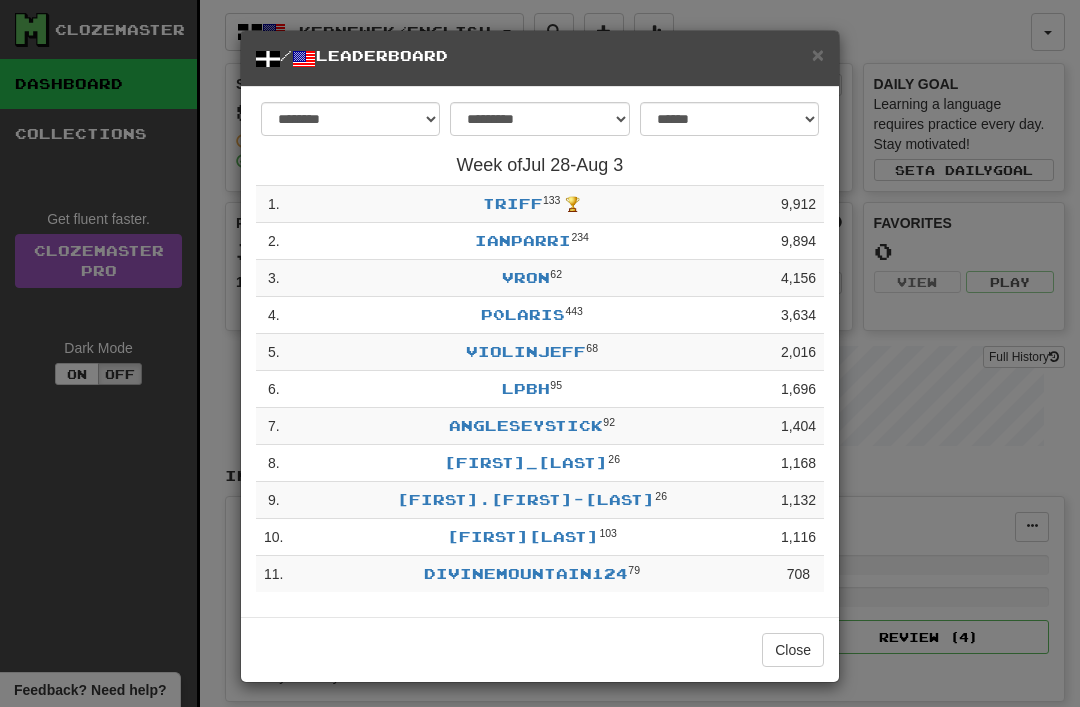 click on "×" at bounding box center [818, 54] 